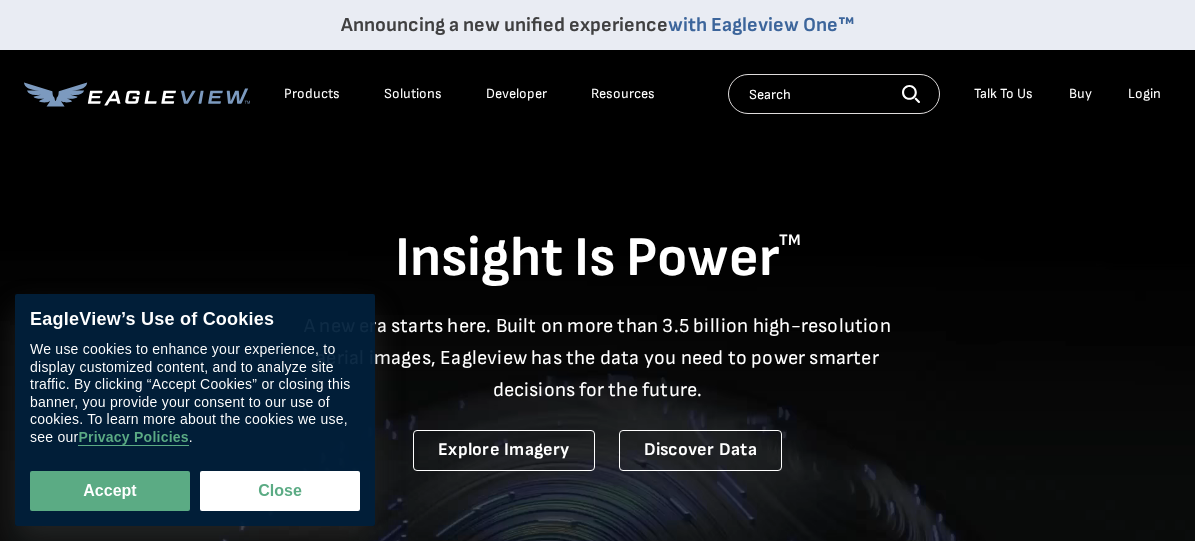 scroll, scrollTop: 0, scrollLeft: 0, axis: both 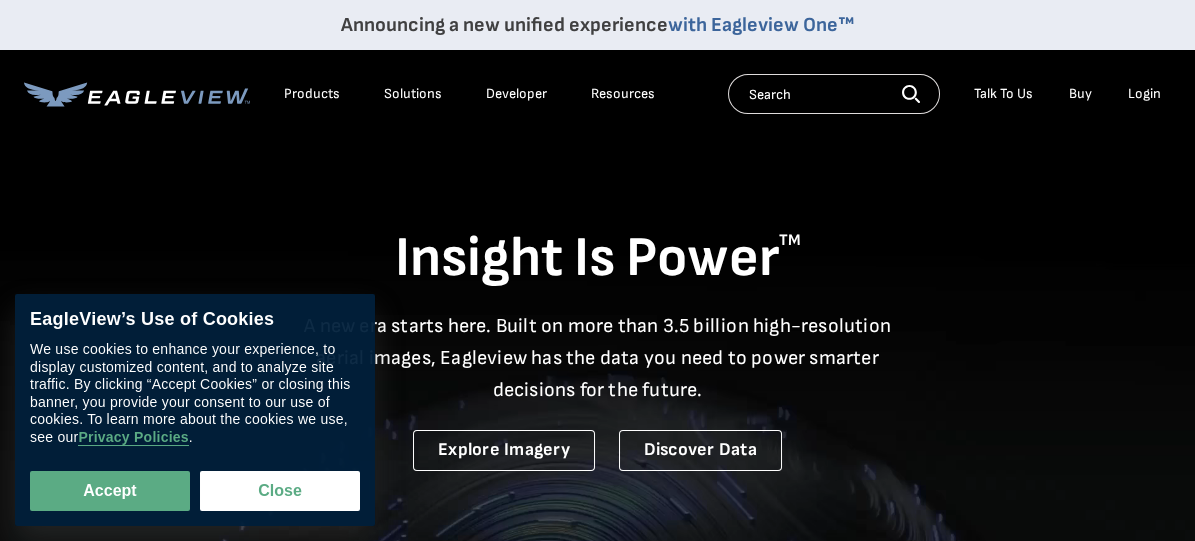 click on "Login" at bounding box center [1144, 94] 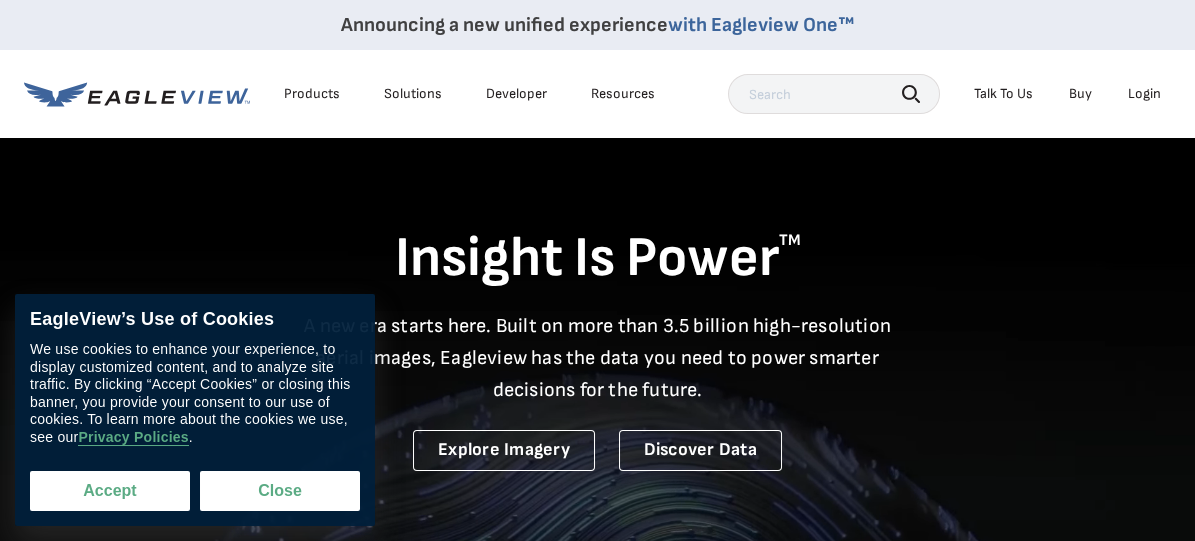 click on "Accept" at bounding box center (110, 491) 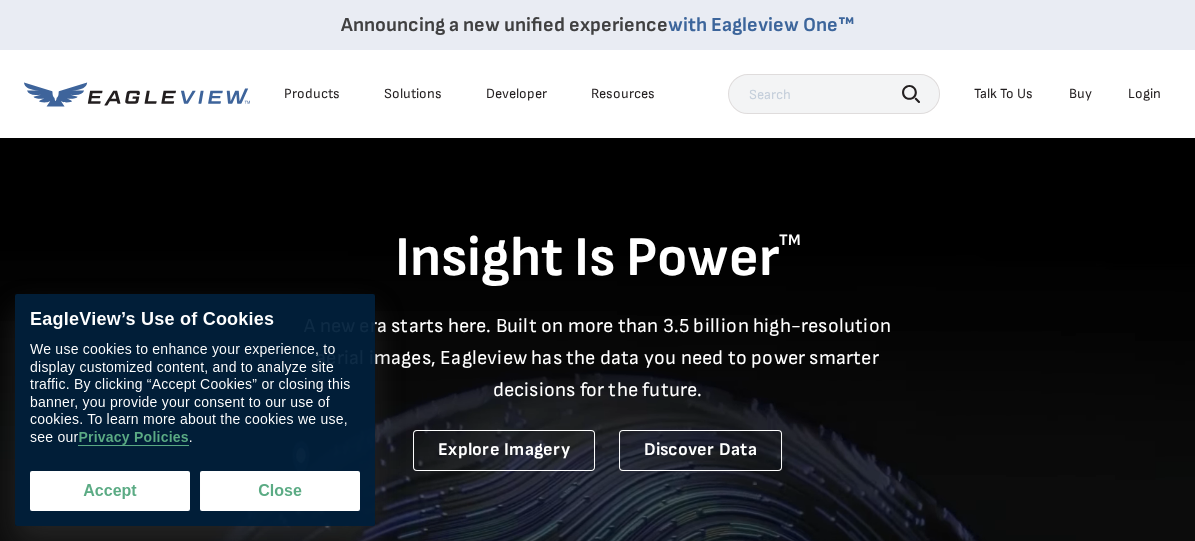 checkbox on "true" 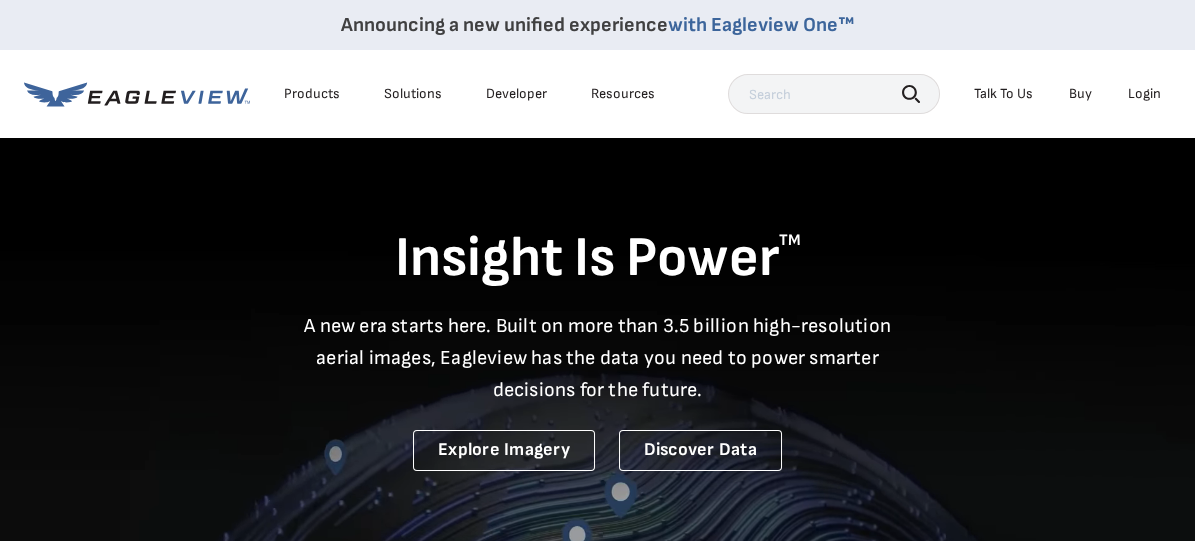 click on "Login" at bounding box center (1144, 94) 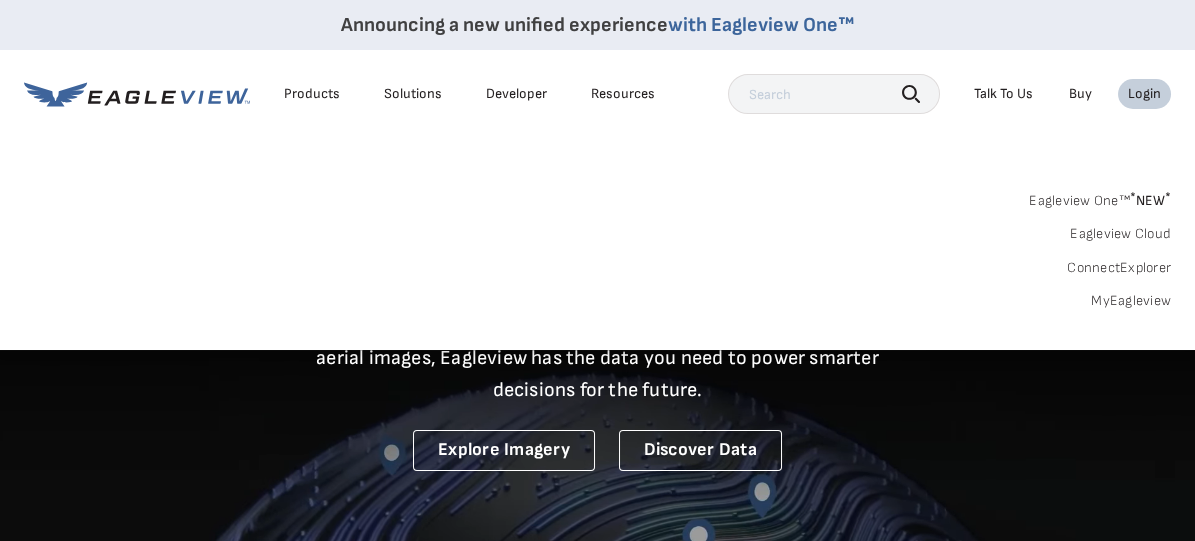 click on "Login" at bounding box center [1144, 94] 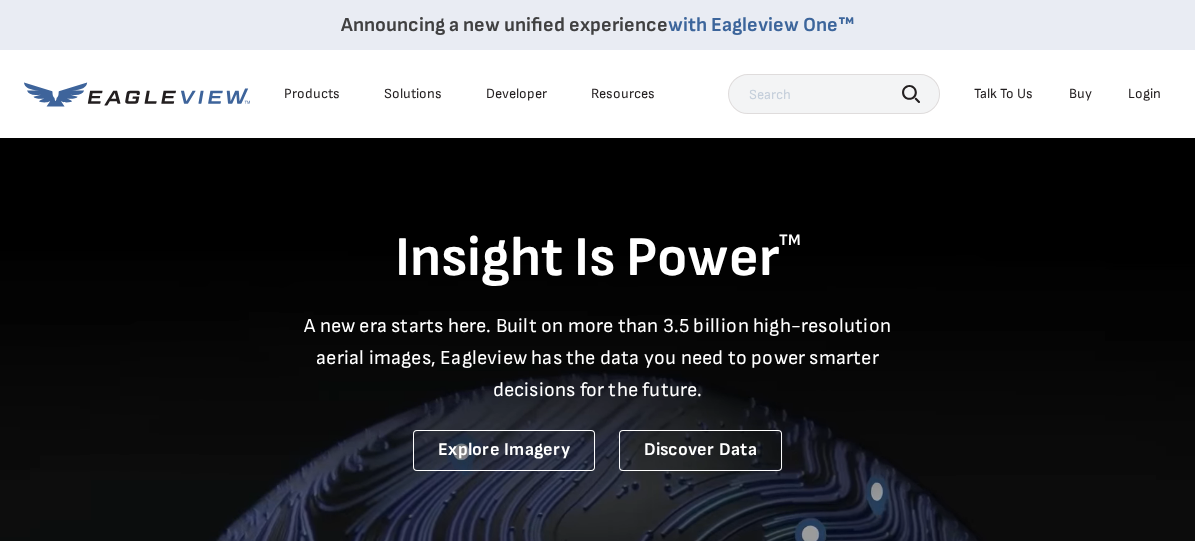 click on "Login" at bounding box center (1144, 94) 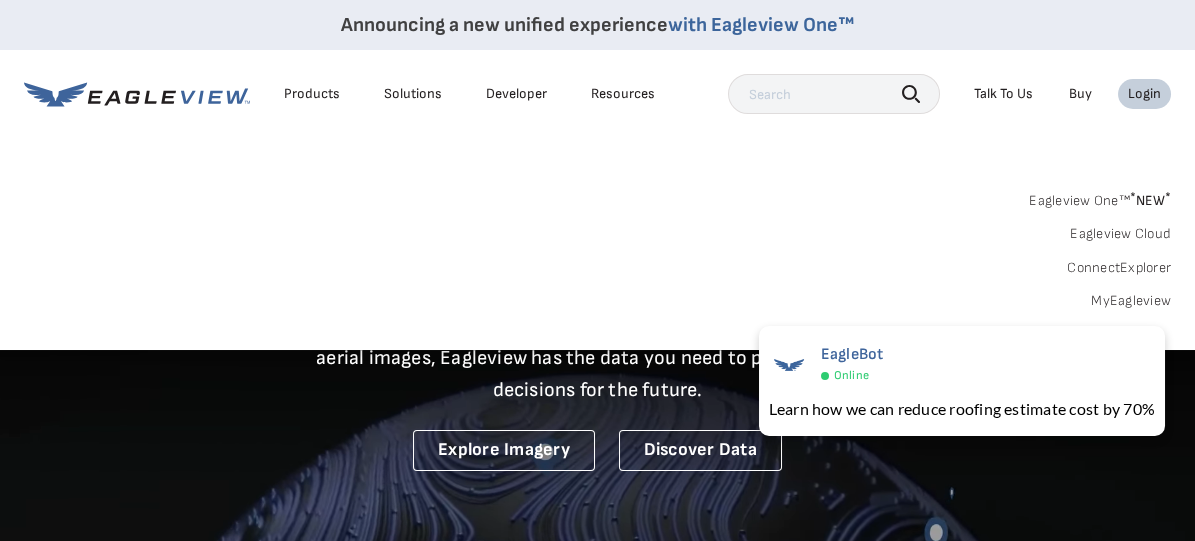 click on "MyEagleview" at bounding box center (1131, 301) 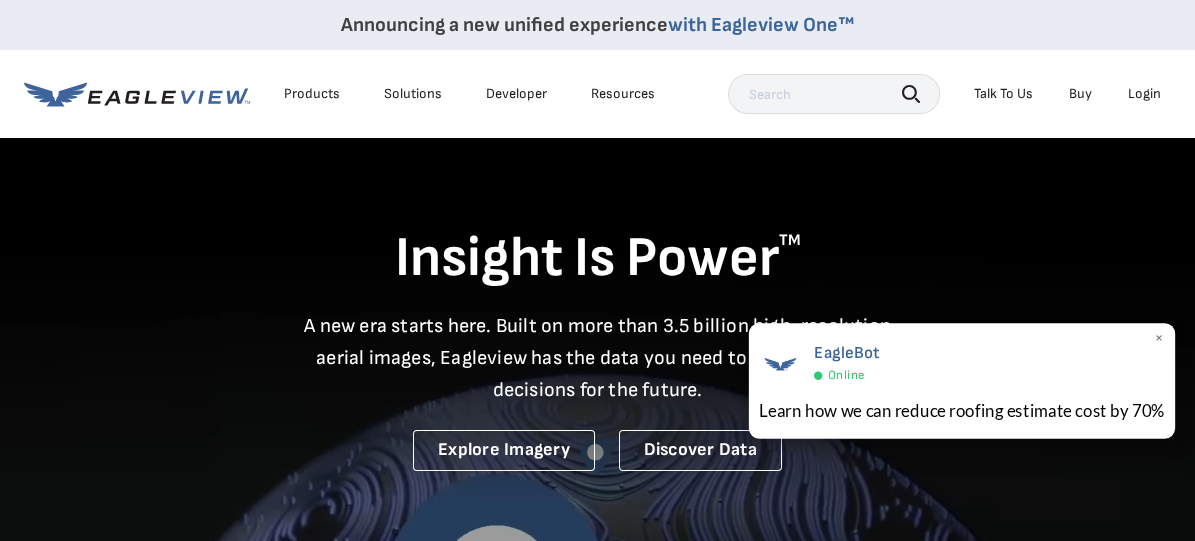 click on "Learn how we can reduce roofing estimate cost by 70%" at bounding box center [962, 410] 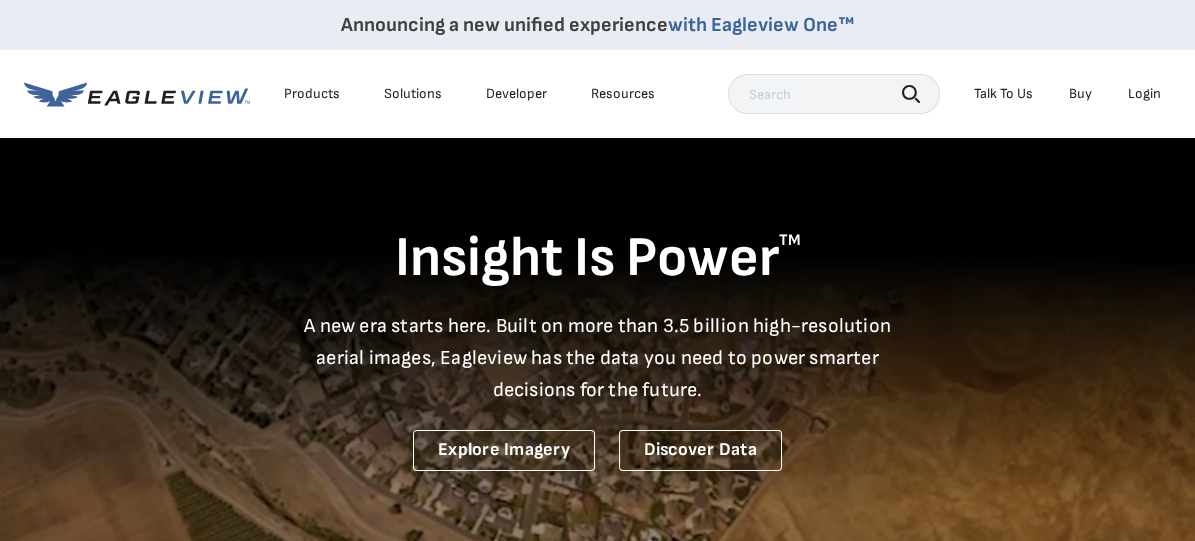 click on "Login" at bounding box center [1144, 94] 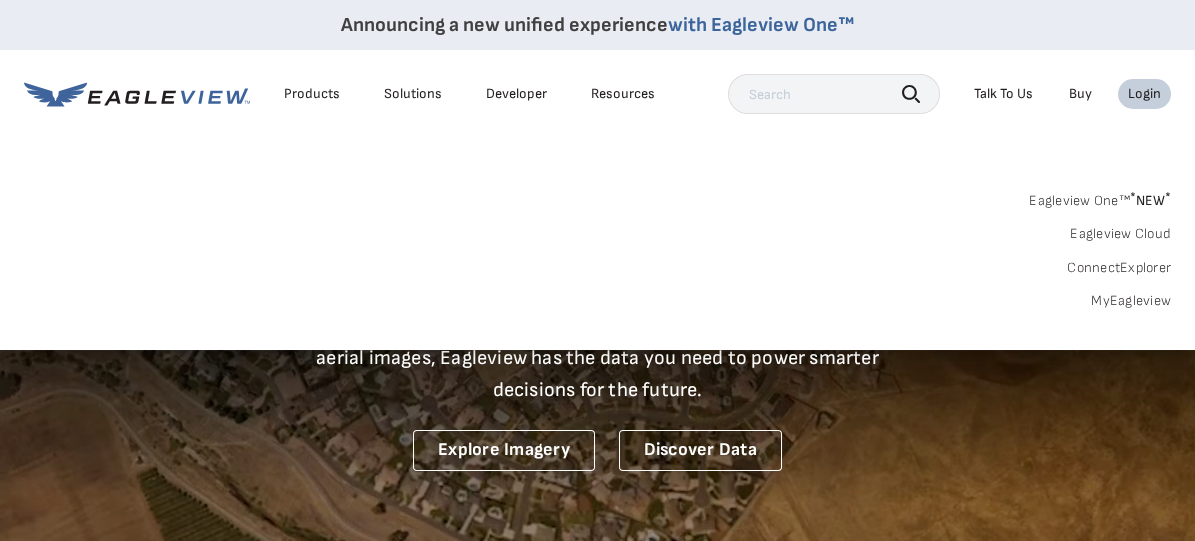 click on "MyEagleview" at bounding box center [1131, 301] 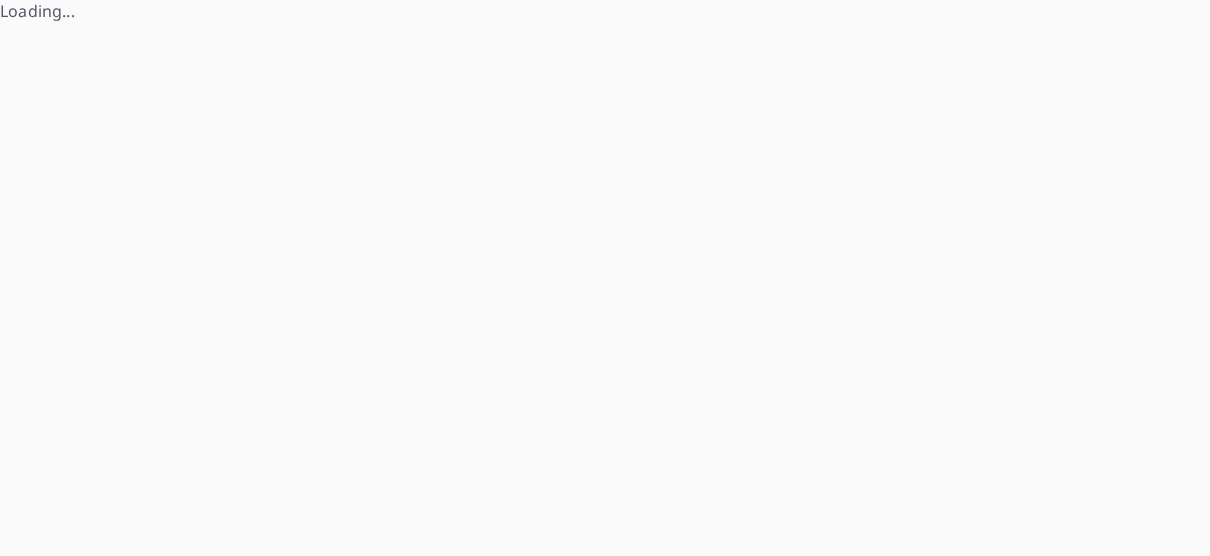 scroll, scrollTop: 0, scrollLeft: 0, axis: both 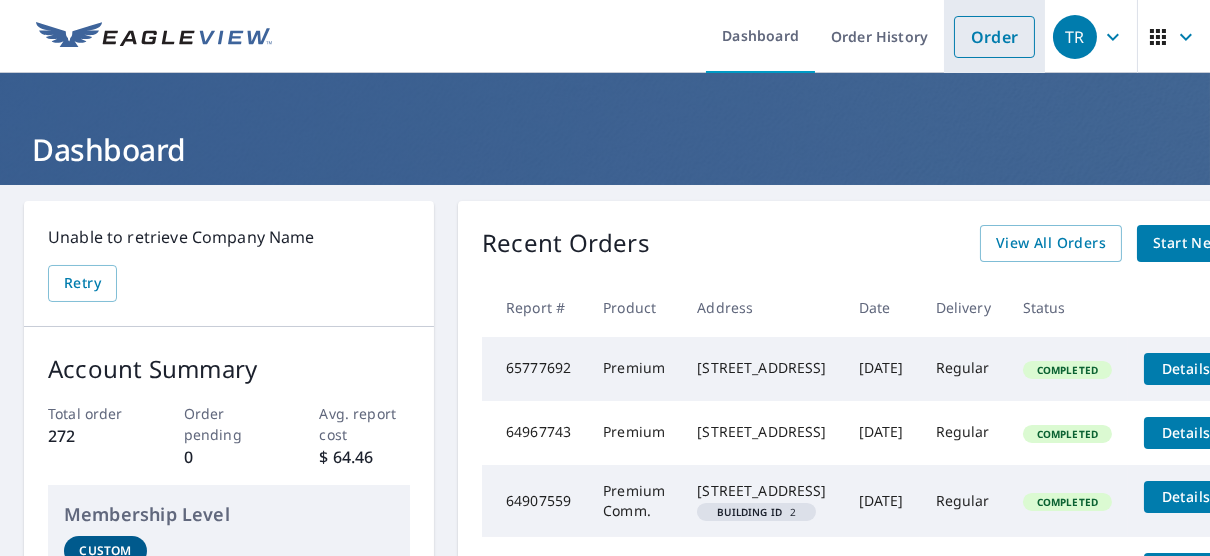 click on "Order" at bounding box center [994, 37] 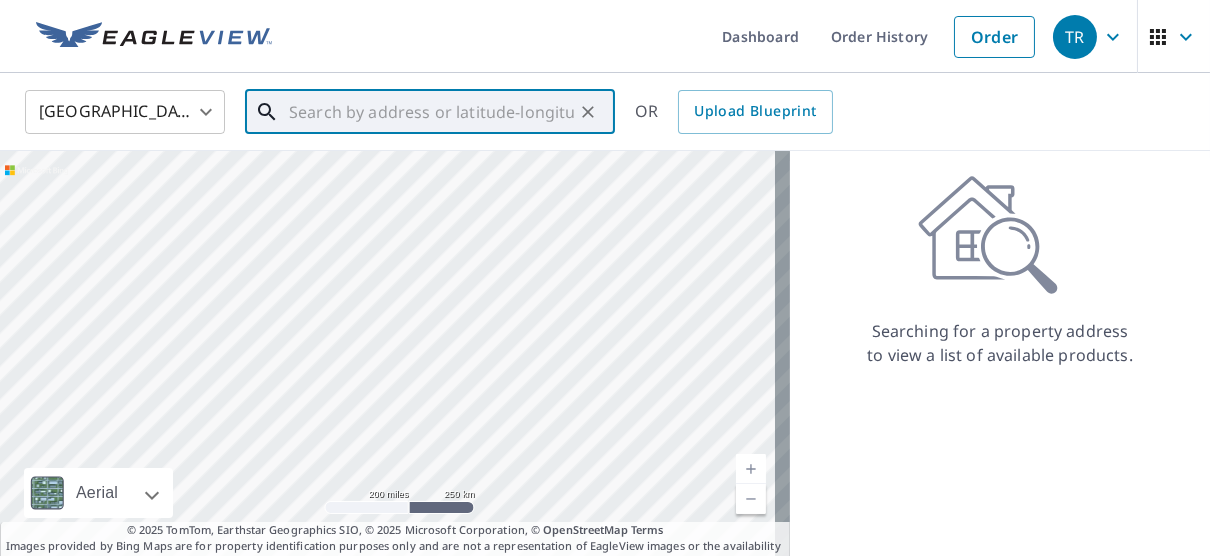 click at bounding box center (431, 112) 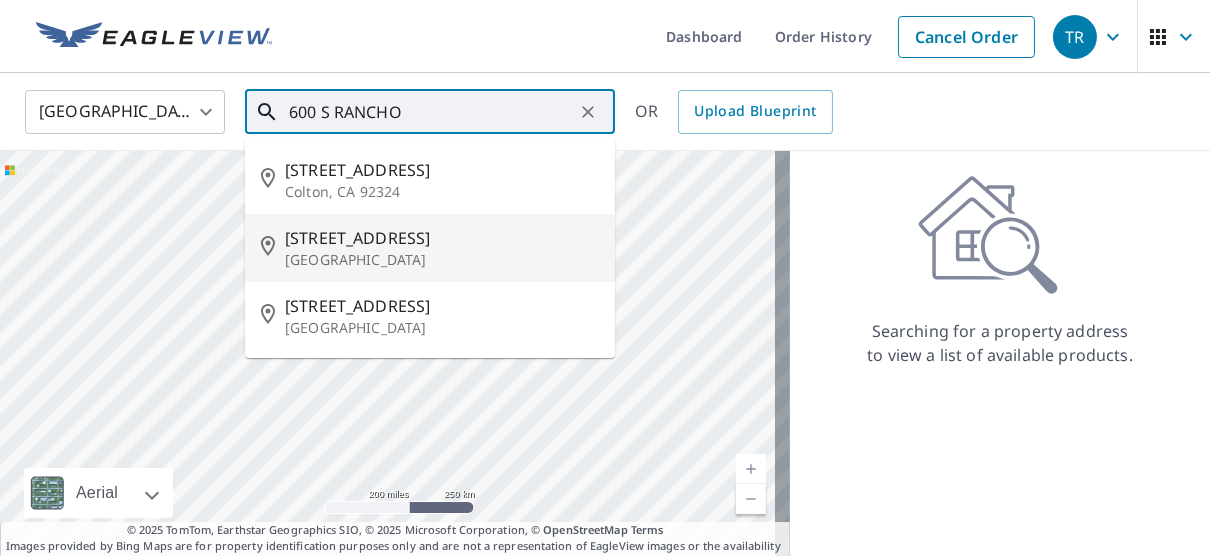 click on "Las Vegas, NV 89106" at bounding box center [442, 260] 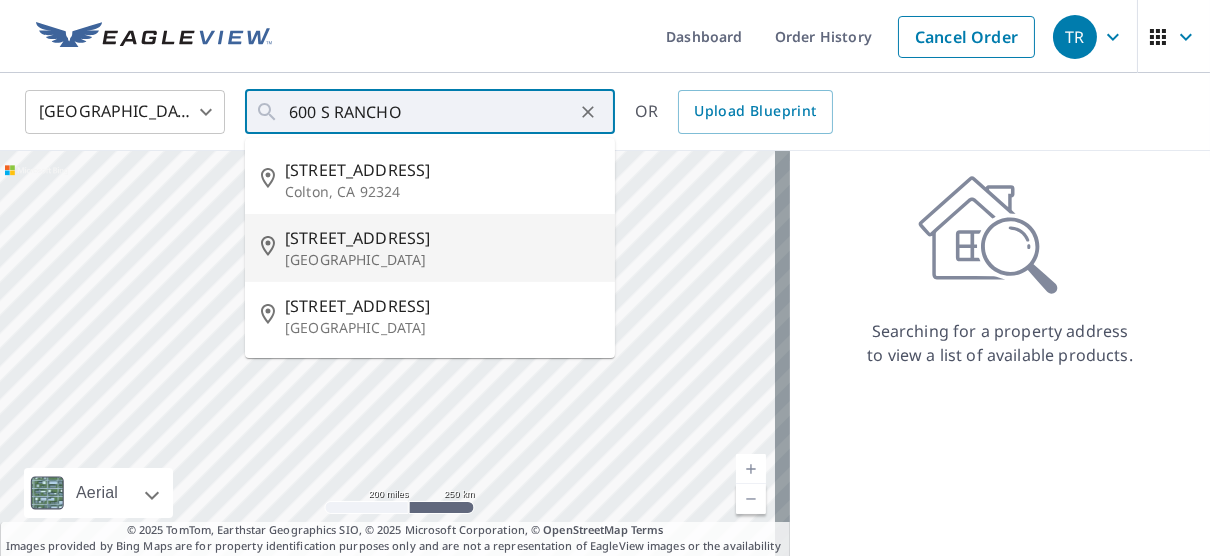 type on "600 S Rancho Dr Las Vegas, NV 89106" 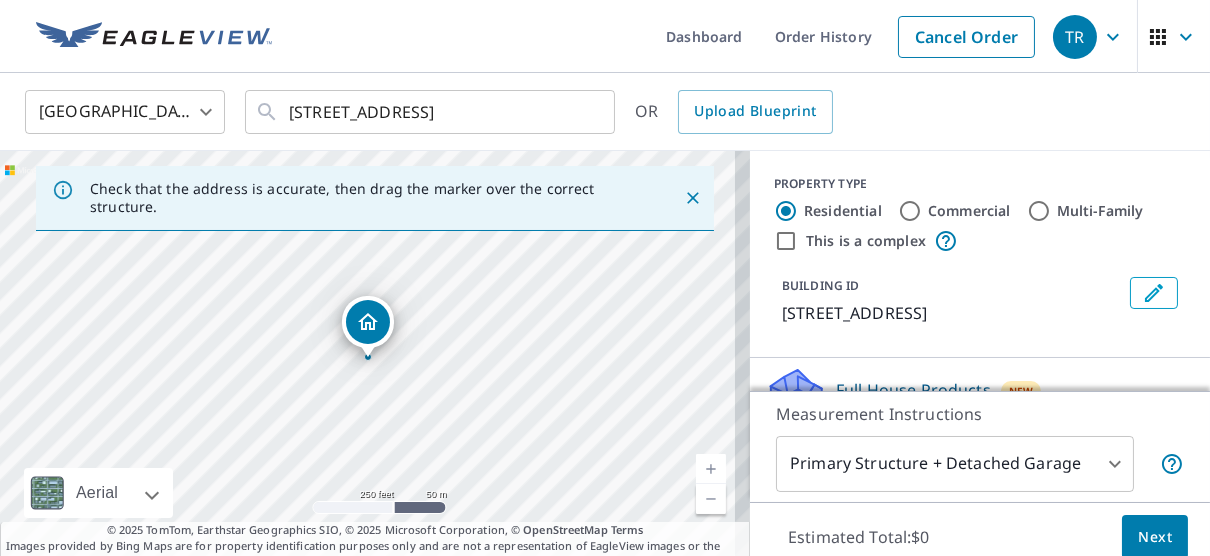 click on "Commercial" at bounding box center [910, 211] 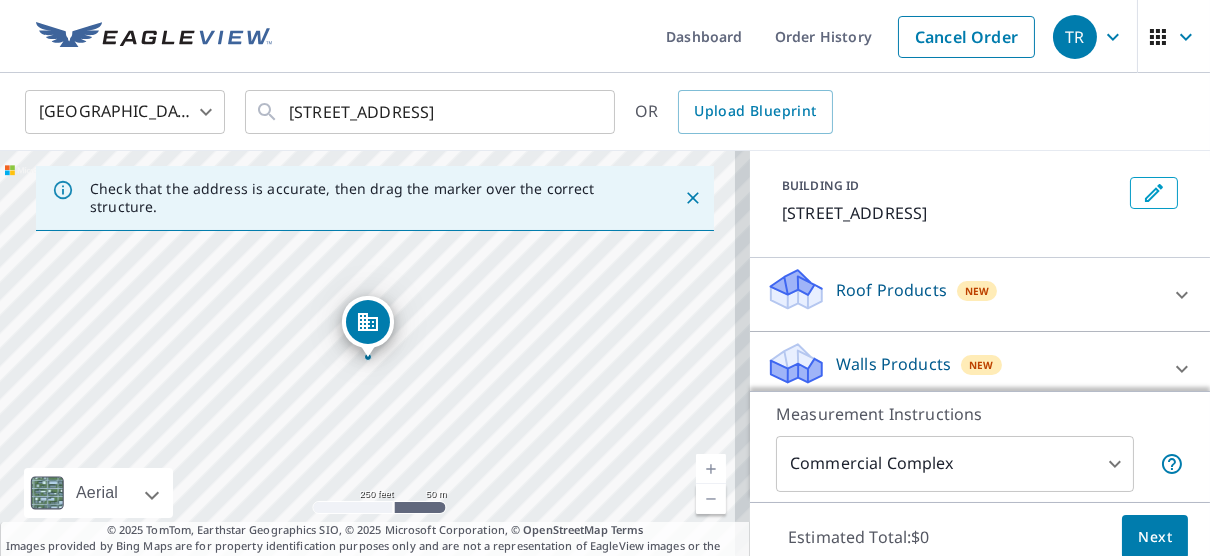 scroll, scrollTop: 113, scrollLeft: 0, axis: vertical 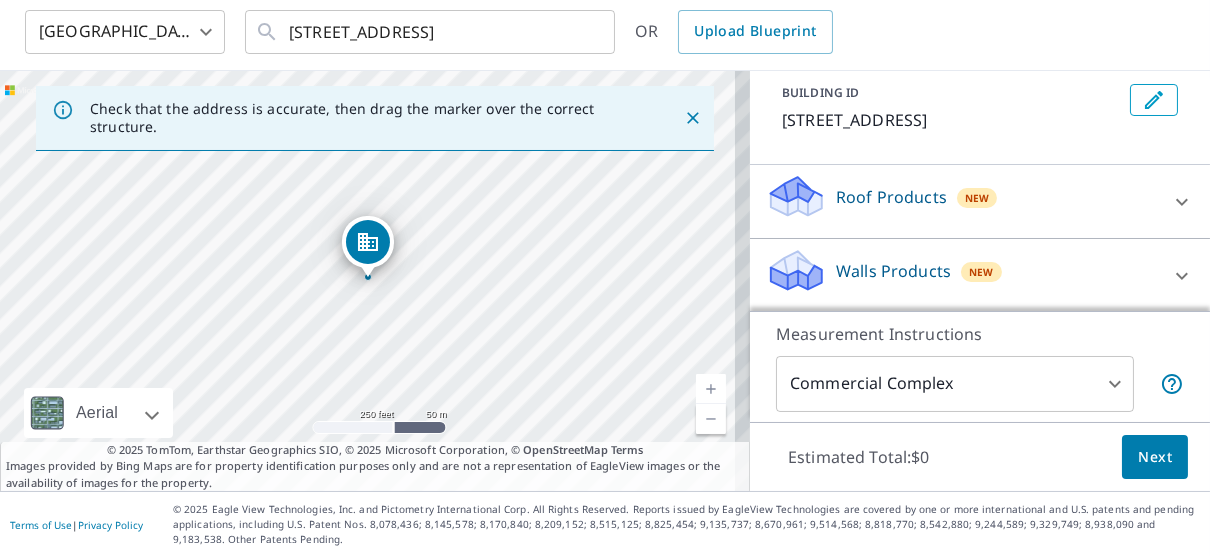 click on "600 S Rancho Dr Las Vegas, NV 89106" at bounding box center [375, 281] 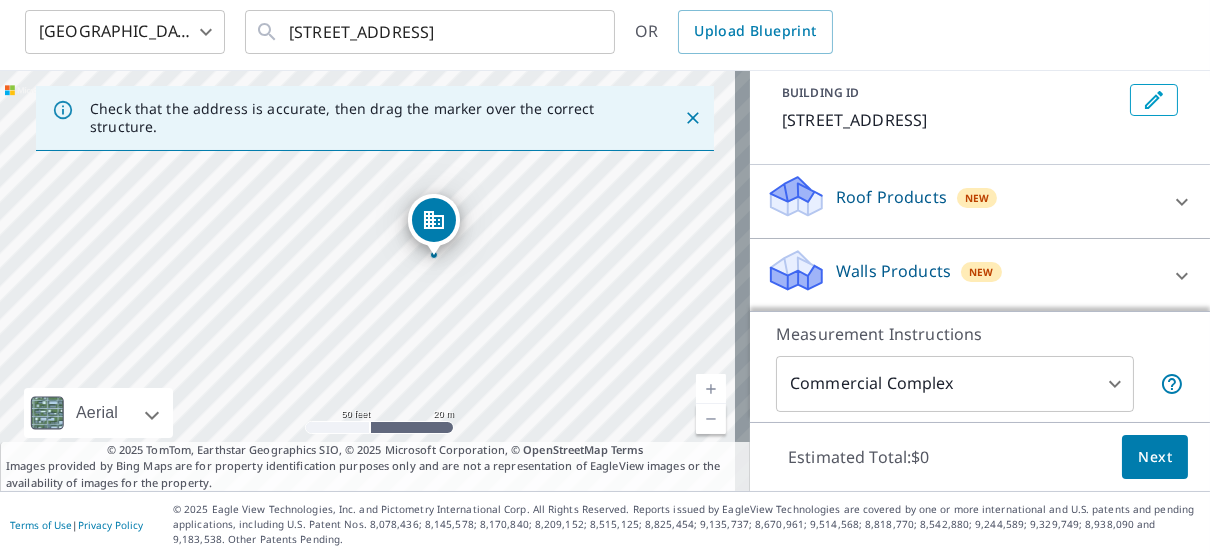 click 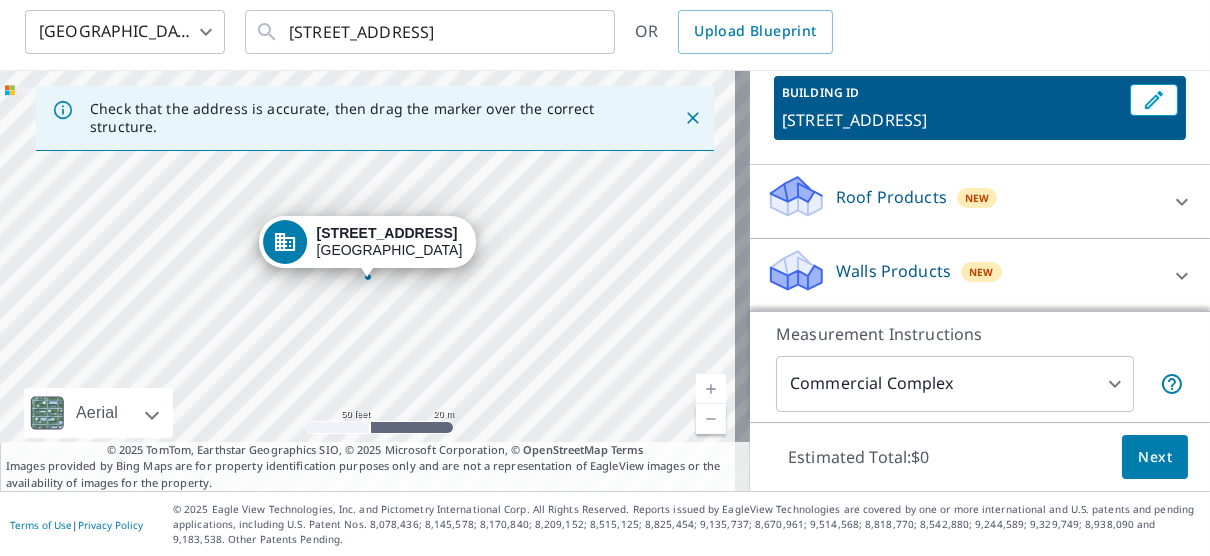 click on "TR .favicon_svg__cls-1{fill:#8ccc4c}.favicon_svg__cls-2{fill:#0098c5} TR
Dashboard Order History Cancel Order TR United States US ​ 600 S Rancho Dr Las Vegas, NV 89106 ​ OR Upload Blueprint Check that the address is accurate, then drag the marker over the correct structure. 600 S Rancho Dr Las Vegas, NV 89106 Aerial Road A standard road map Aerial A detailed look from above Labels Labels 50 feet 20 m © 2025 TomTom, © Vexcel Imaging, © 2025 Microsoft Corporation,  © OpenStreetMap Terms © 2025 TomTom, Earthstar Geographics SIO, © 2025 Microsoft Corporation, ©   OpenStreetMap   Terms Images provided by Bing Maps are for property identification purposes only and are not a representation of EagleView images or the availability of images for the property. PROPERTY TYPE Residential Commercial Multi-Family This is a complex BUILDING ID 600 S Rancho Dr, Las Vegas, NV, 89106 Roof Products New Premium $79 Gutter $23.25 Bid Perfect™ $49 Walls Products New Walls $221.25 Measurement Instructions 4" at bounding box center (605, 278) 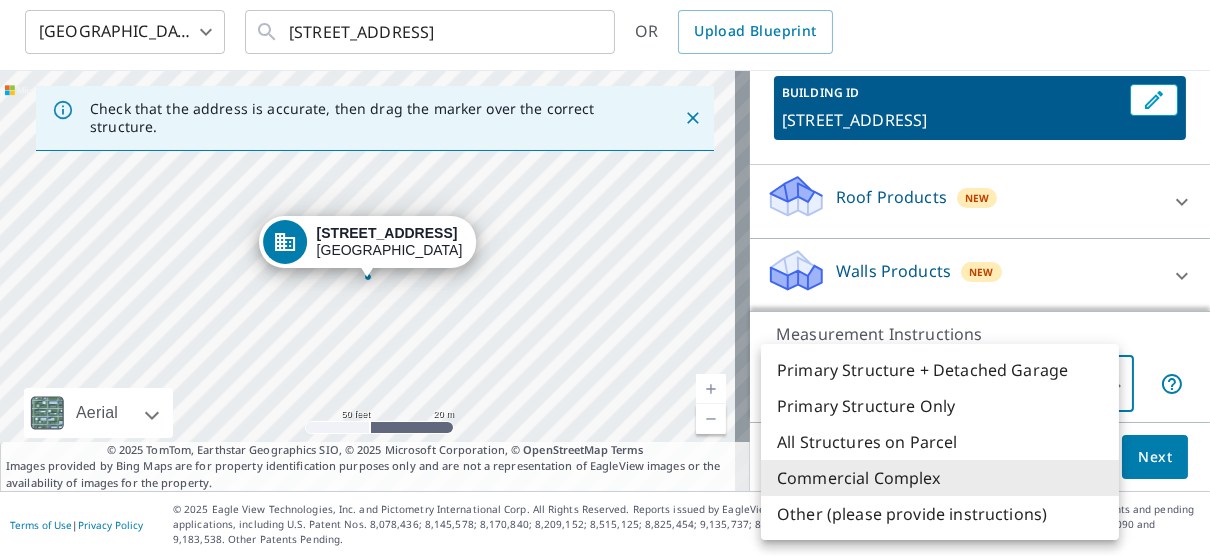 click on "All Structures on Parcel" at bounding box center (940, 442) 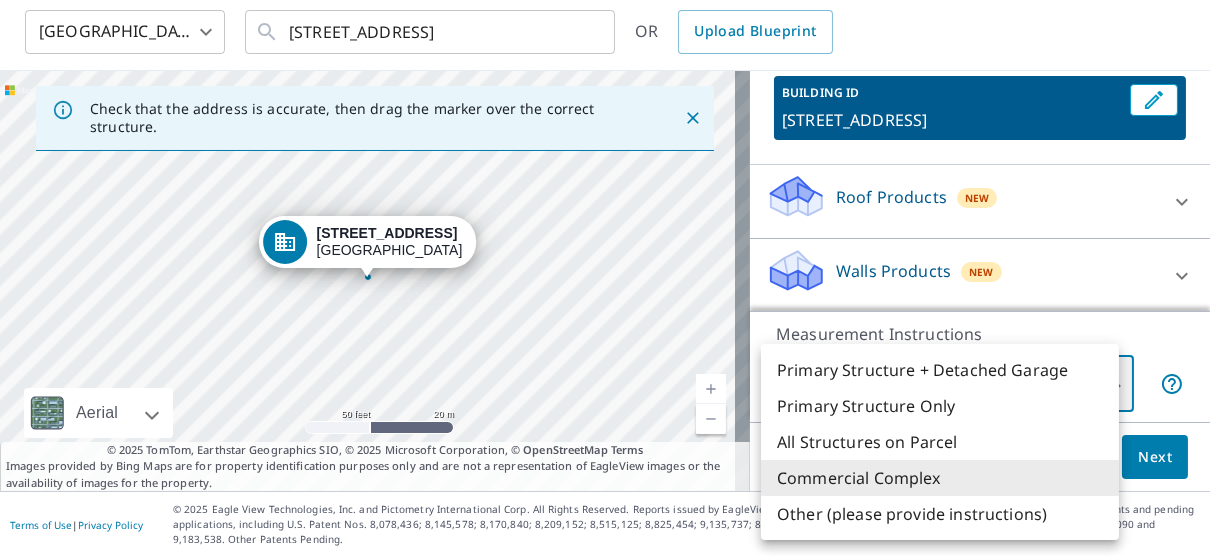 type on "3" 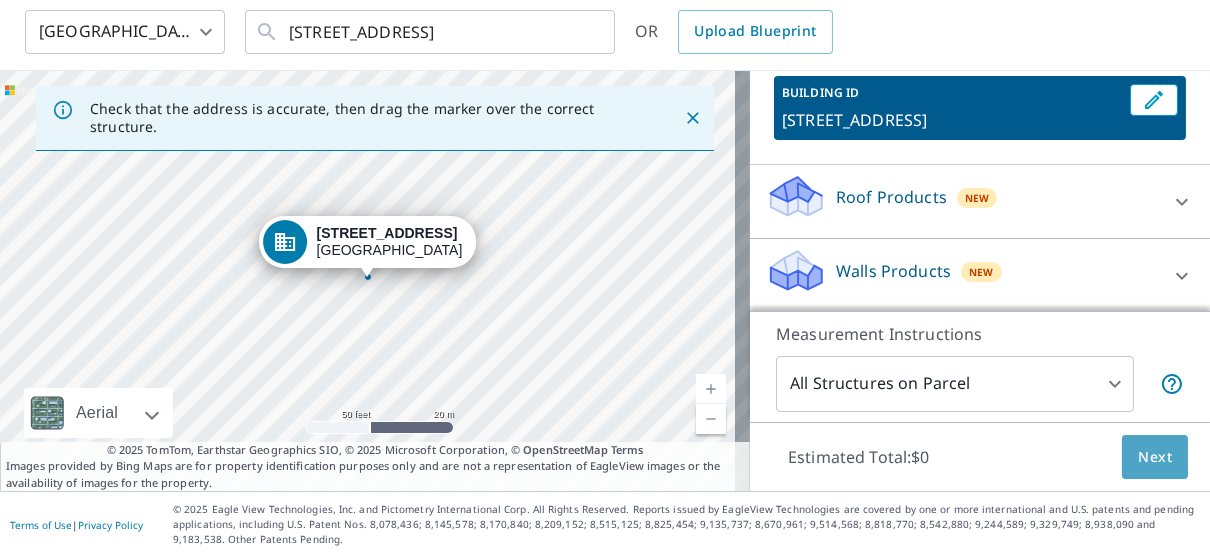 click on "Next" at bounding box center [1155, 457] 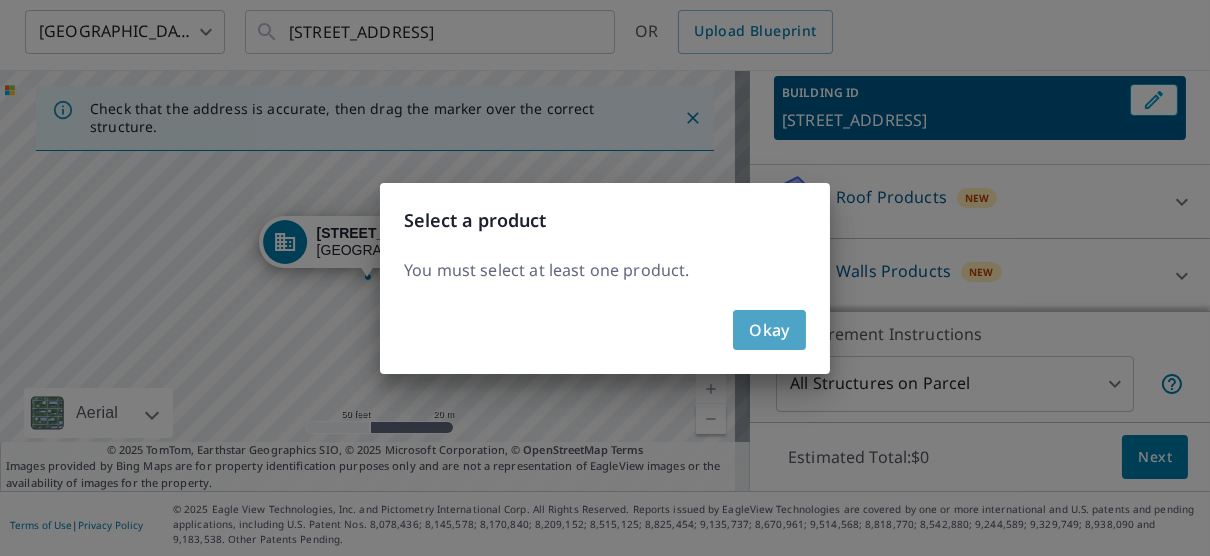 click on "Okay" at bounding box center (769, 330) 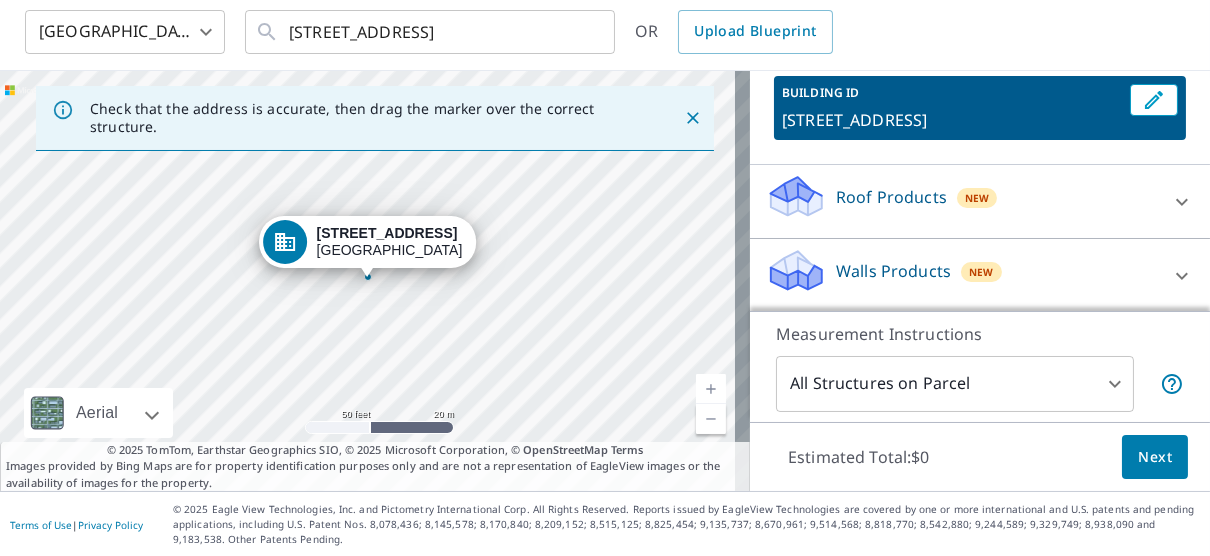 click on "Roof Products" at bounding box center (891, 197) 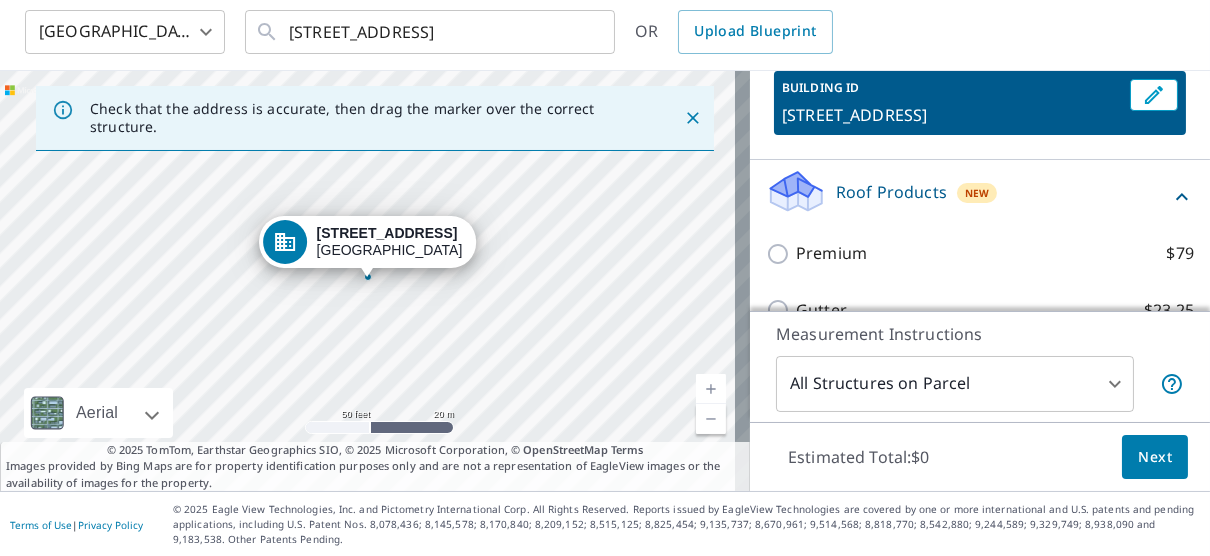 scroll, scrollTop: 85, scrollLeft: 0, axis: vertical 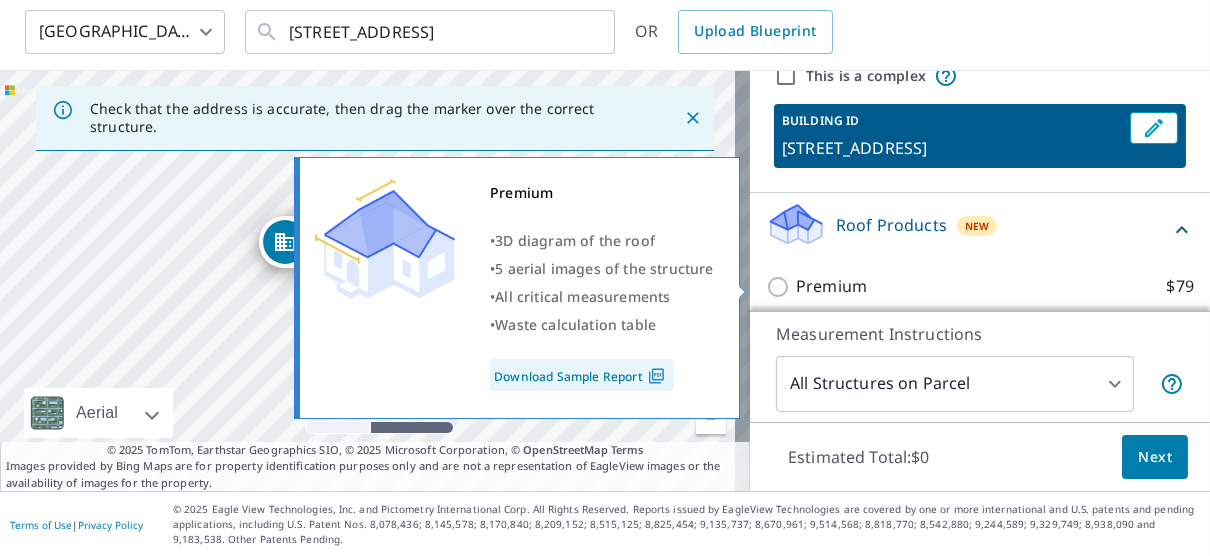 click on "Premium $79" at bounding box center (781, 287) 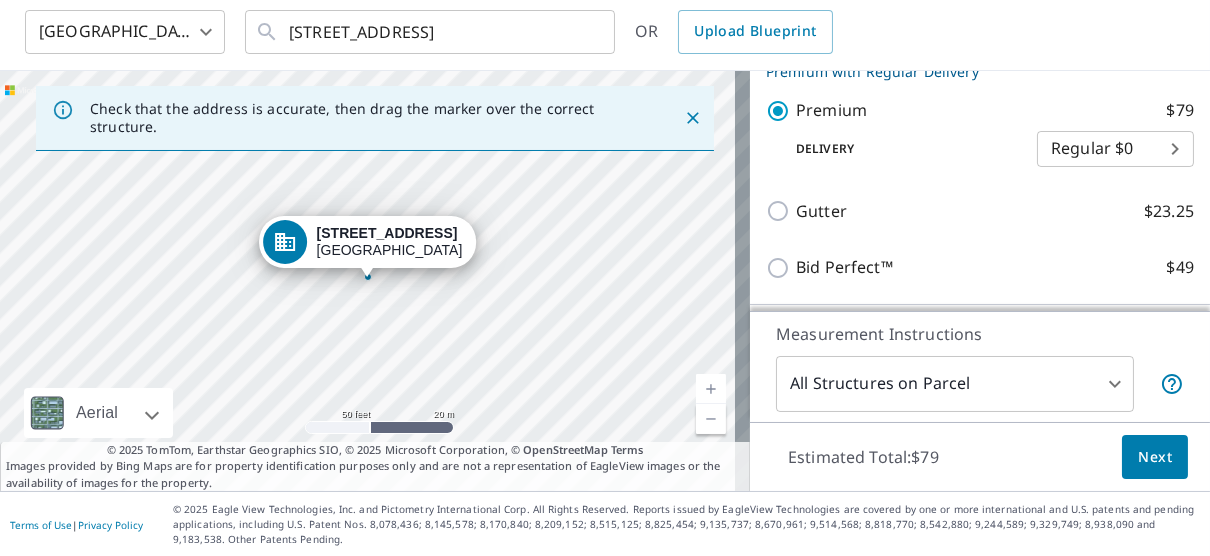 scroll, scrollTop: 285, scrollLeft: 0, axis: vertical 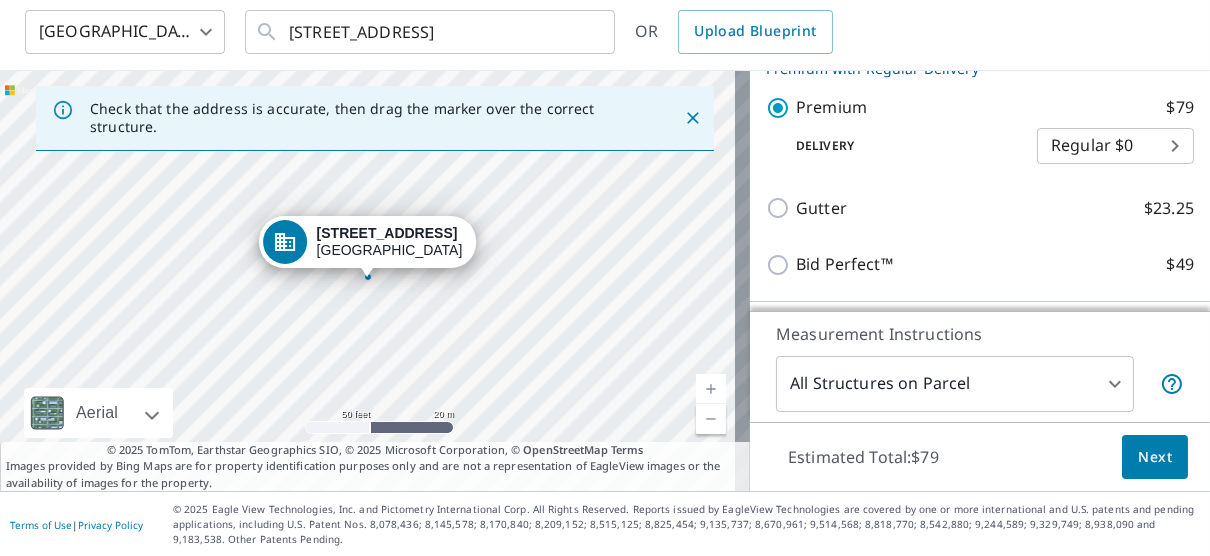 click on "Next" at bounding box center (1155, 457) 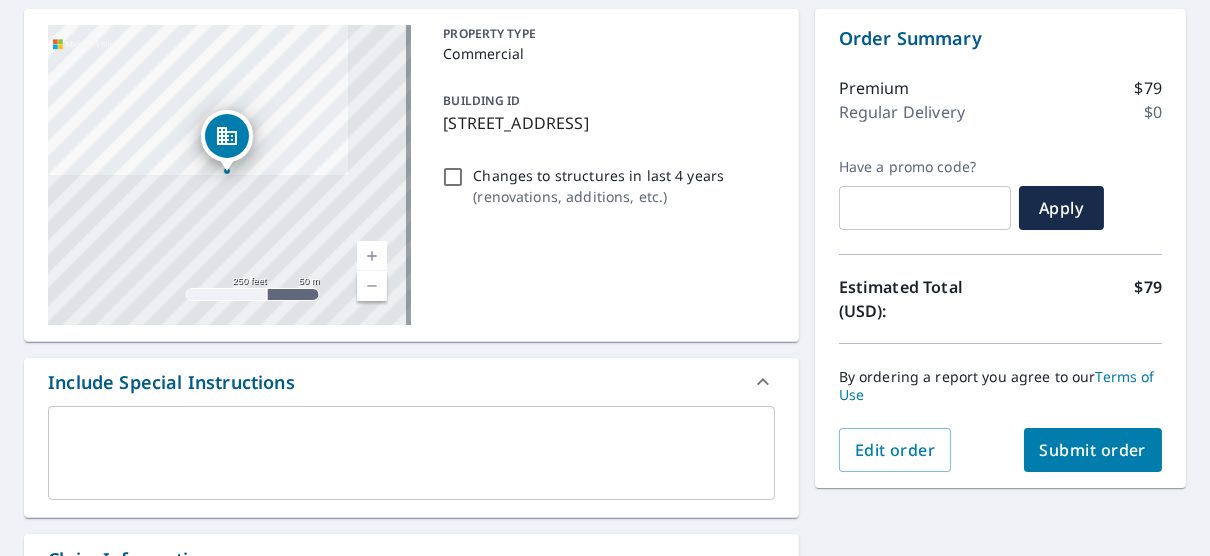 scroll, scrollTop: 92, scrollLeft: 0, axis: vertical 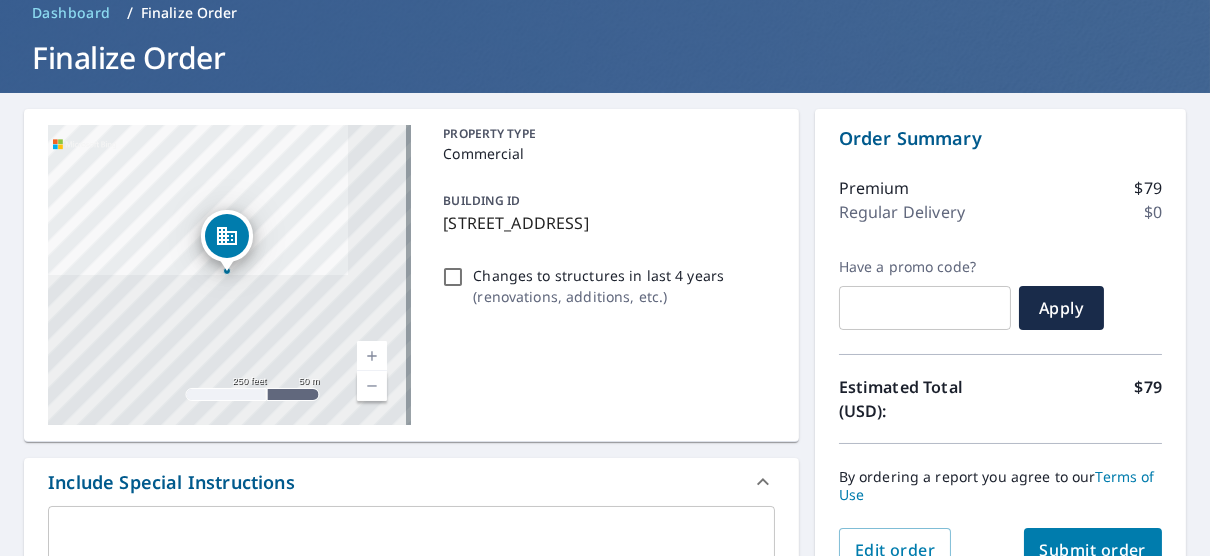 click on "Changes to structures in last 4 years ( renovations, additions, etc. )" at bounding box center (453, 277) 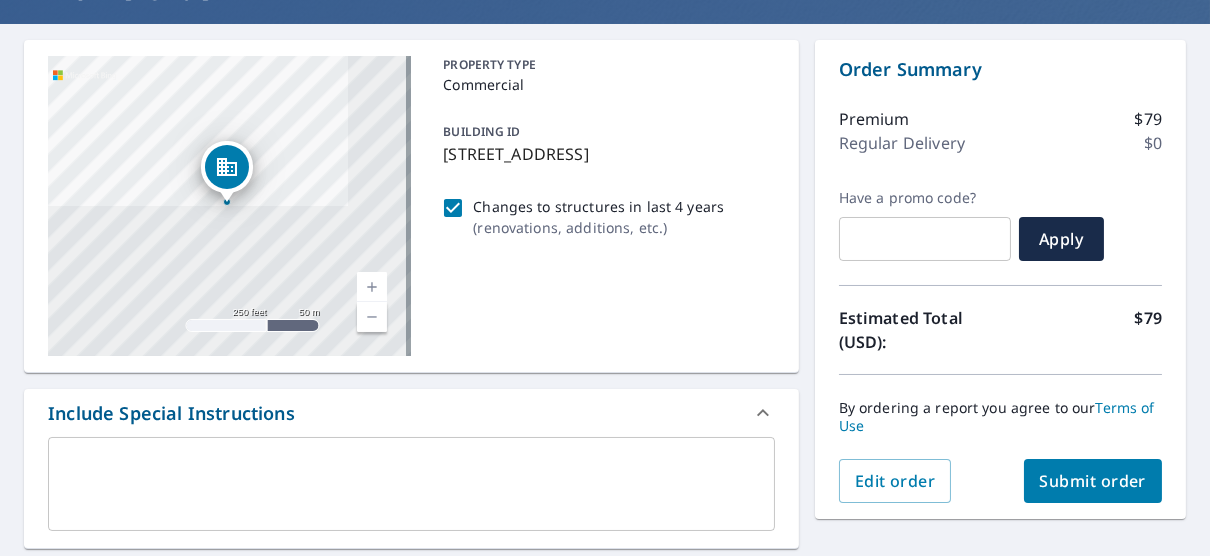 scroll, scrollTop: 192, scrollLeft: 0, axis: vertical 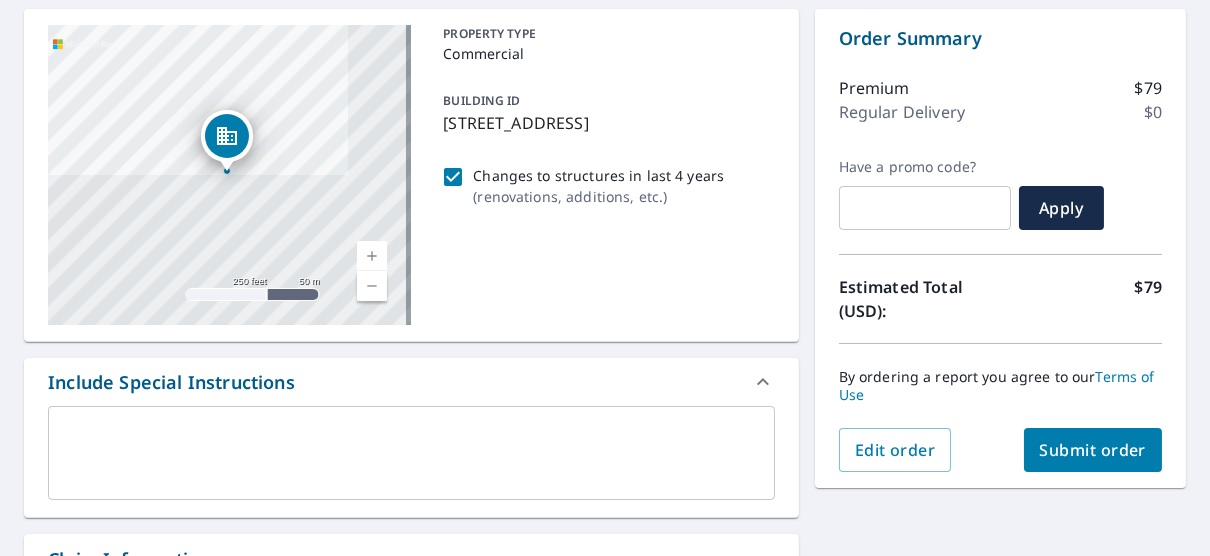 click on "Submit order" at bounding box center [1093, 450] 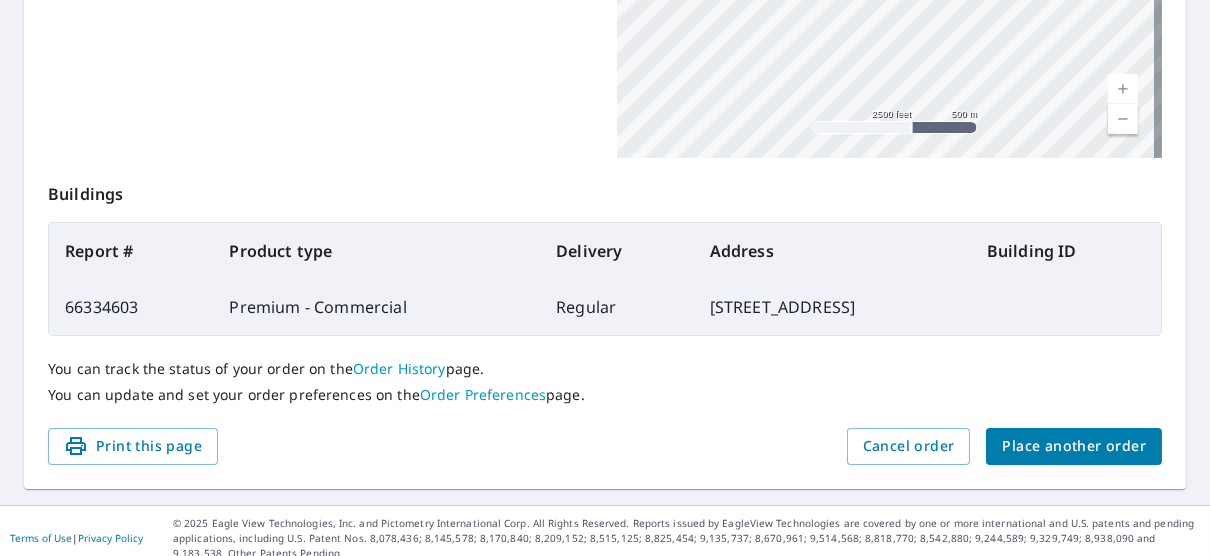 scroll, scrollTop: 634, scrollLeft: 0, axis: vertical 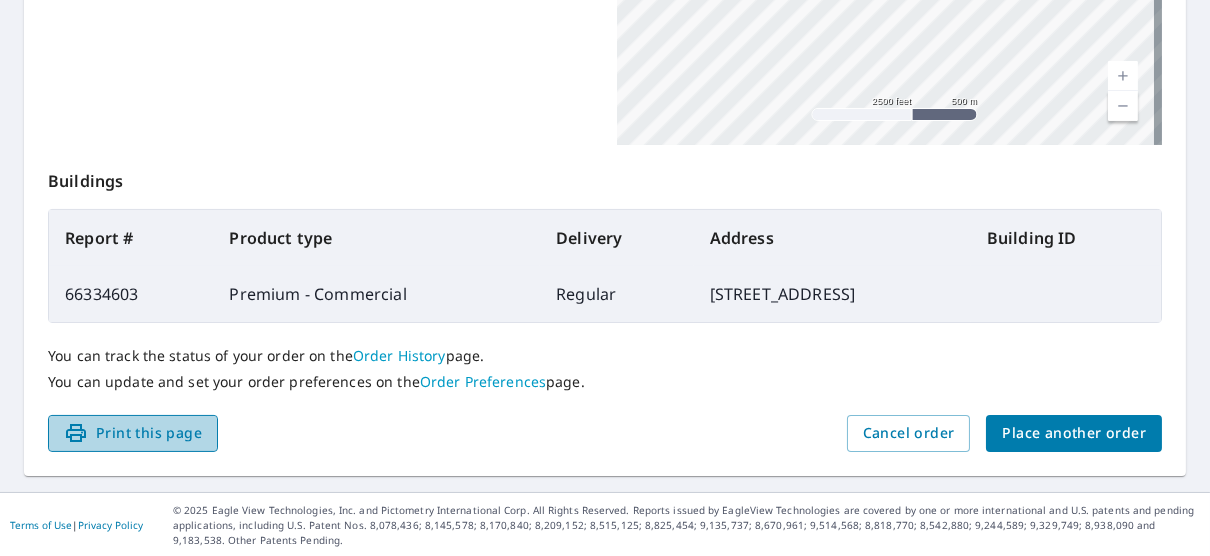 click on "Print this page" at bounding box center (133, 433) 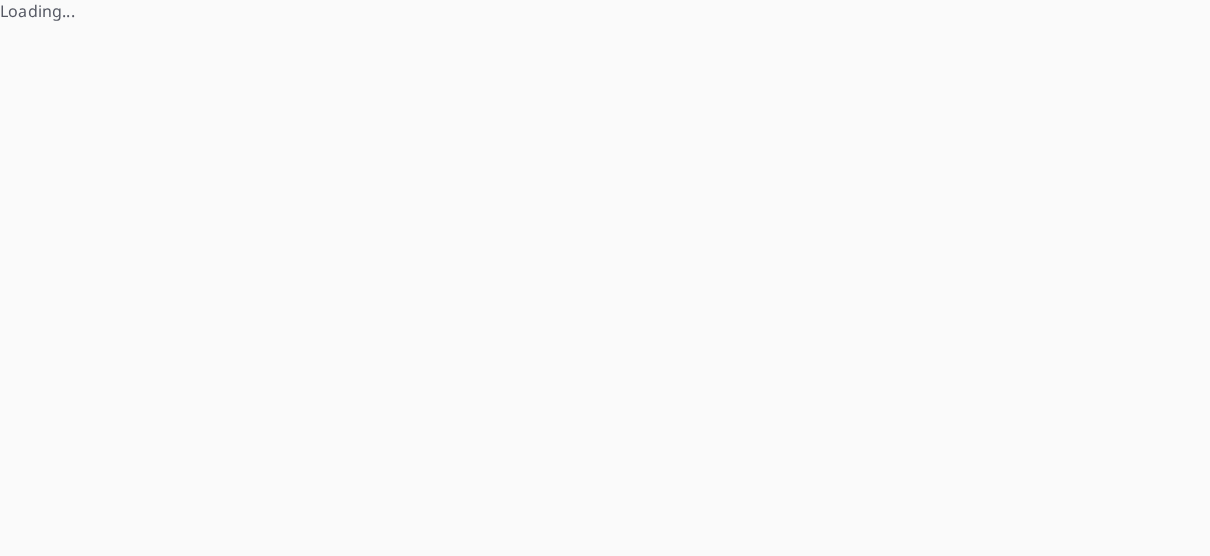 scroll, scrollTop: 0, scrollLeft: 0, axis: both 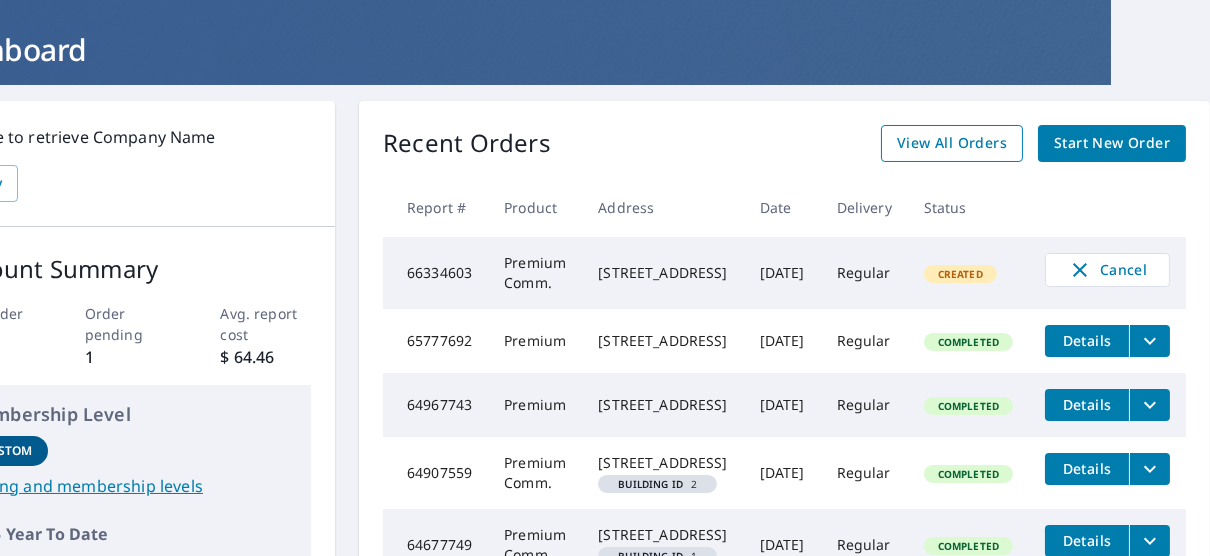 click on "View All Orders" at bounding box center (952, 143) 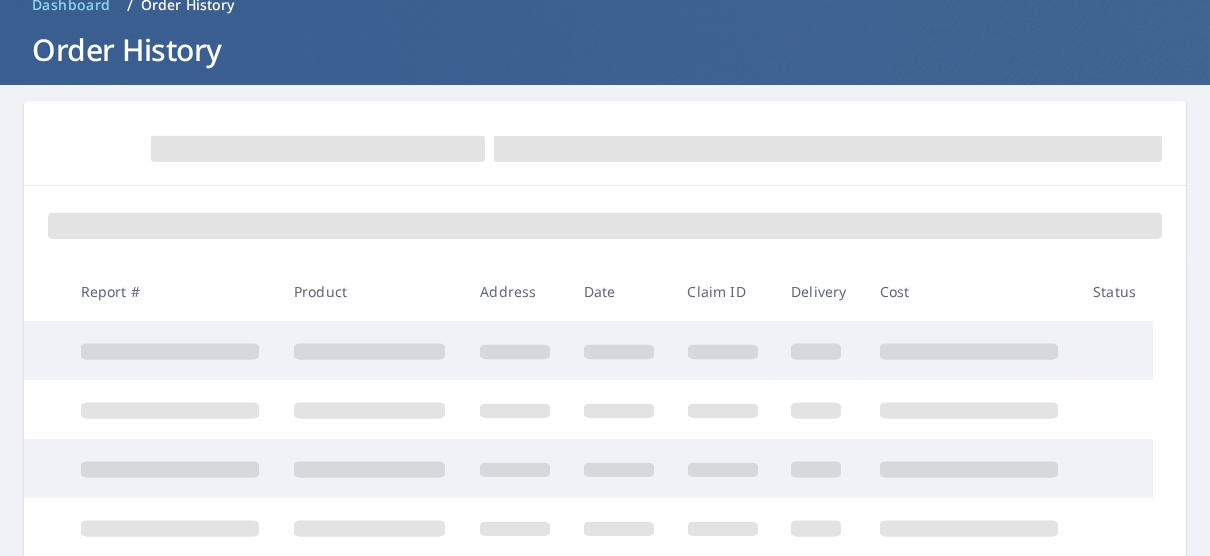 scroll, scrollTop: 100, scrollLeft: 0, axis: vertical 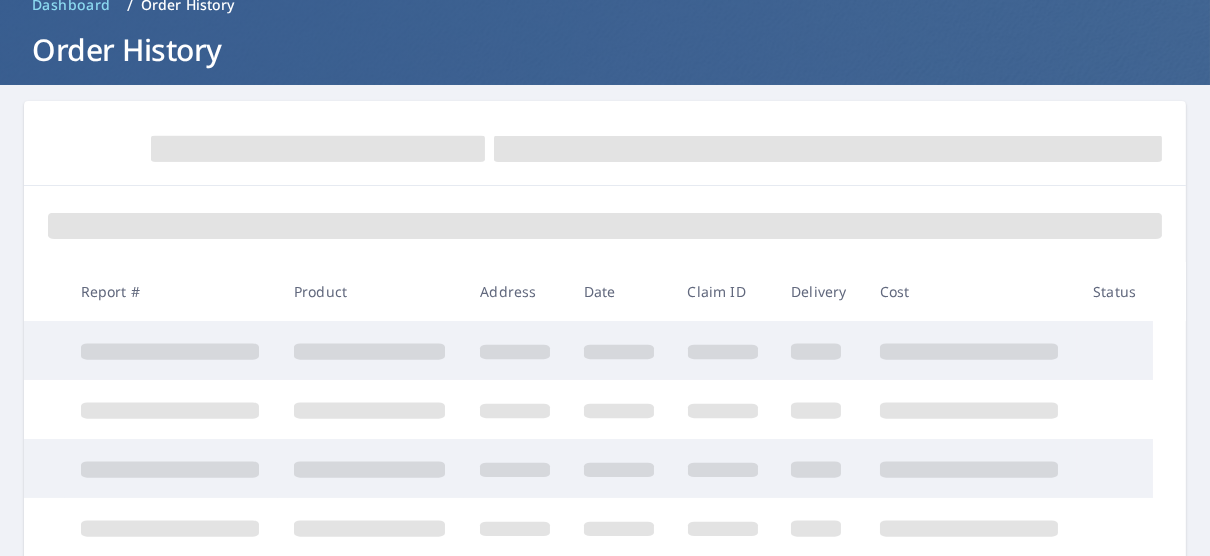 click on "Order History" at bounding box center (188, 5) 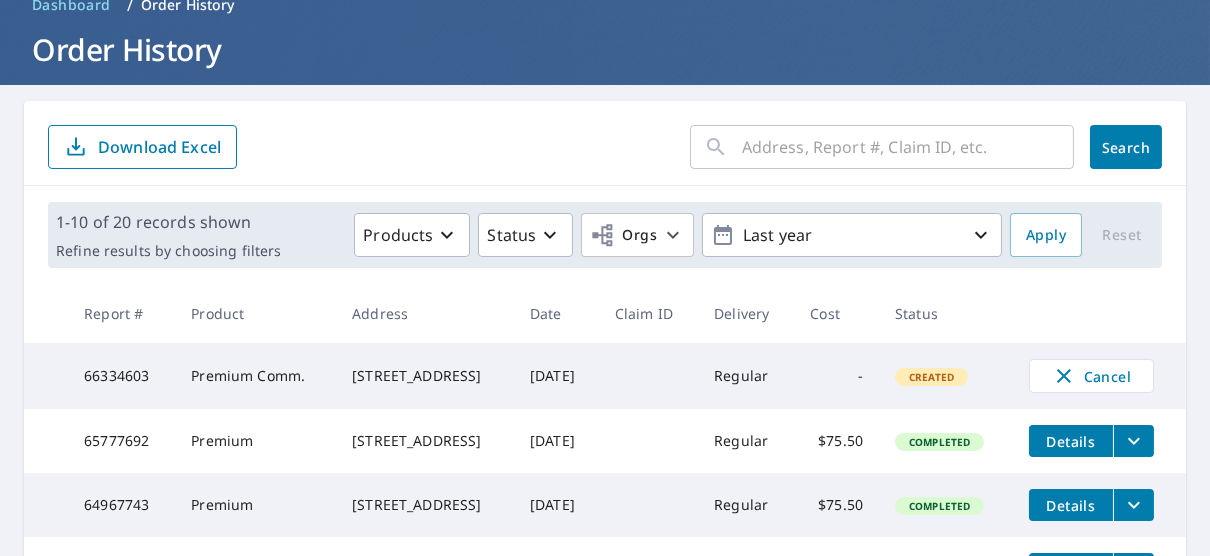 scroll, scrollTop: 200, scrollLeft: 0, axis: vertical 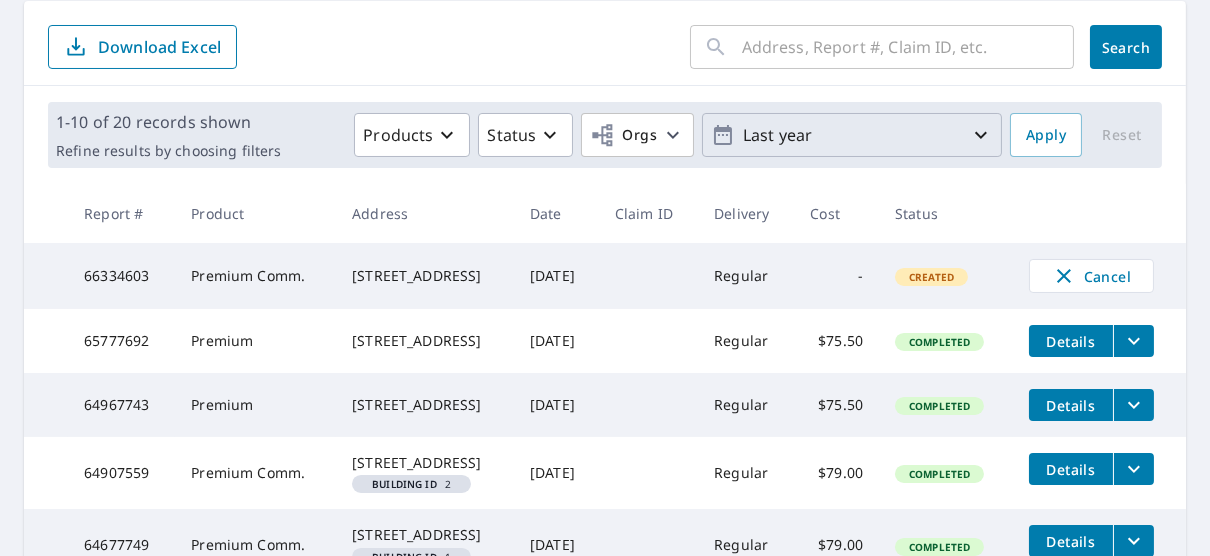 click on "Last year" at bounding box center [852, 135] 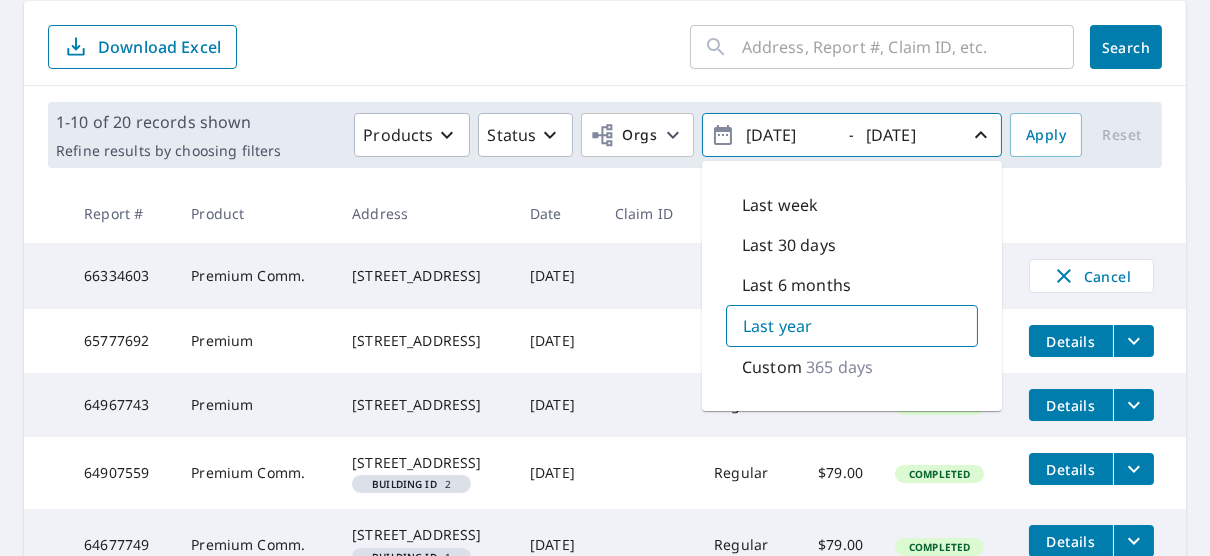 click on "Last 30 days" at bounding box center (789, 245) 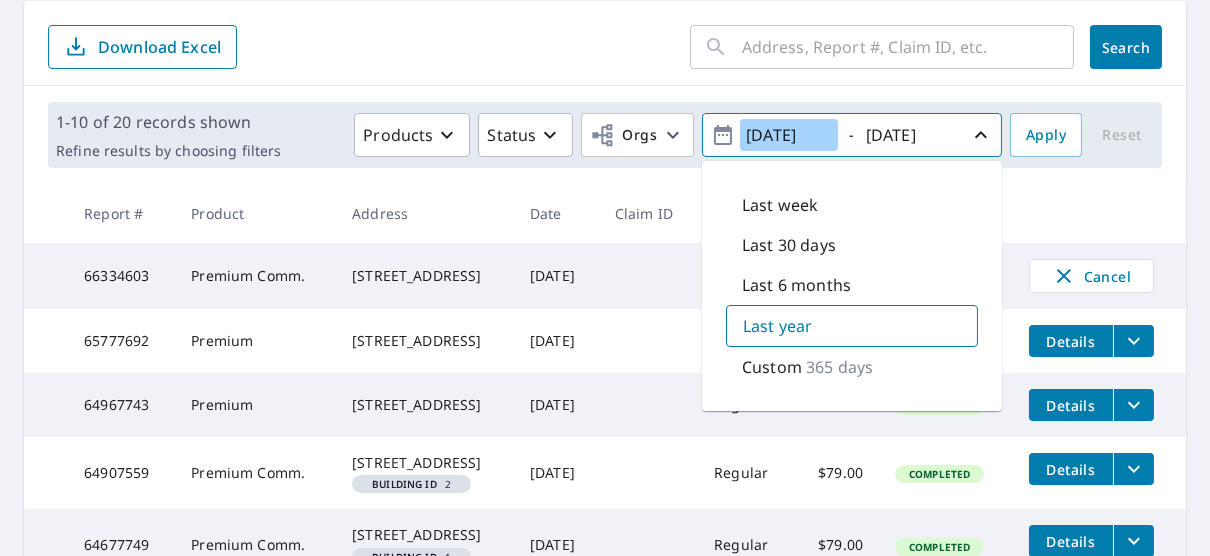 type on "2025/06/10" 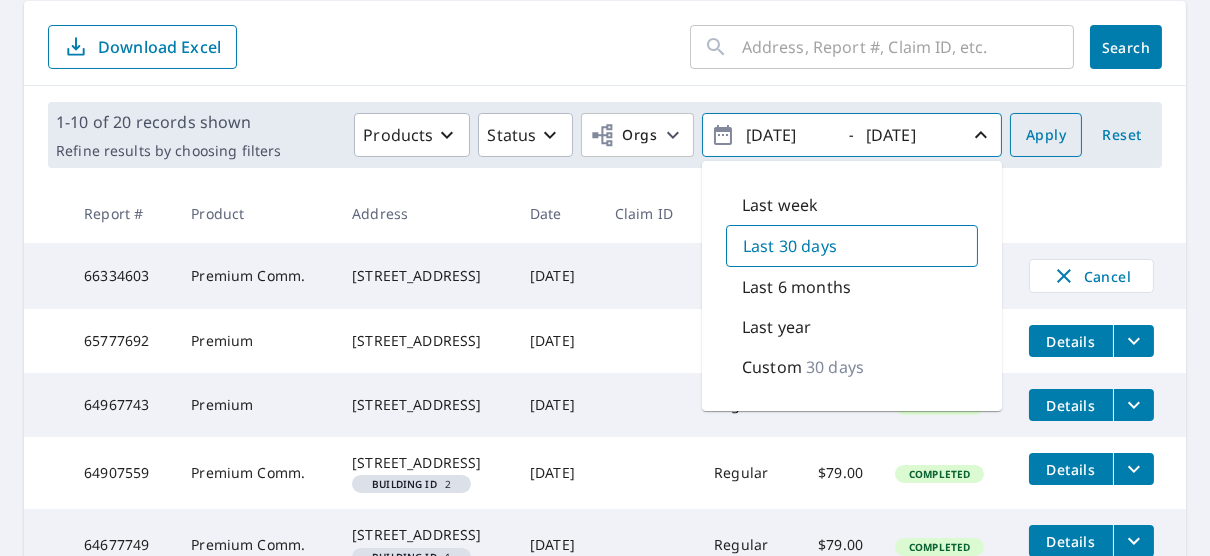 click on "Apply" at bounding box center (1046, 135) 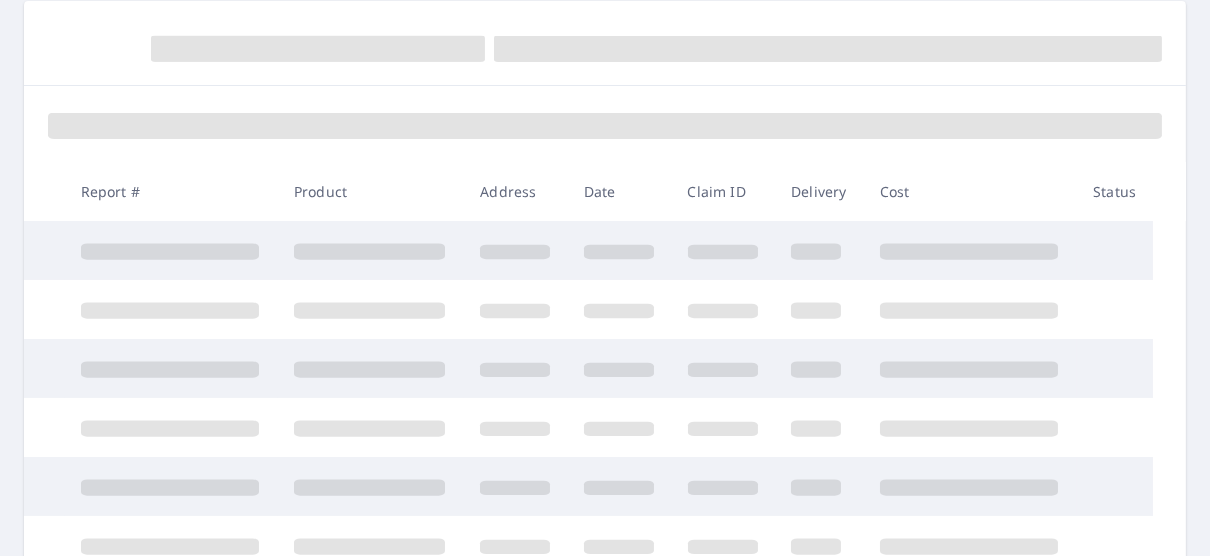 scroll, scrollTop: 112, scrollLeft: 0, axis: vertical 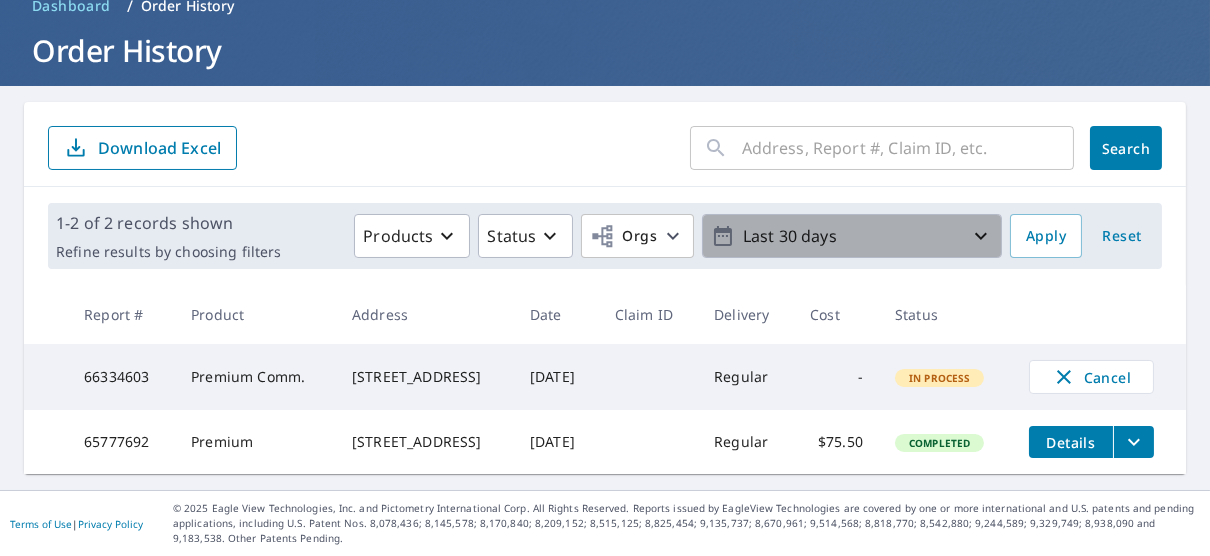 click on "Last 30 days" at bounding box center (852, 236) 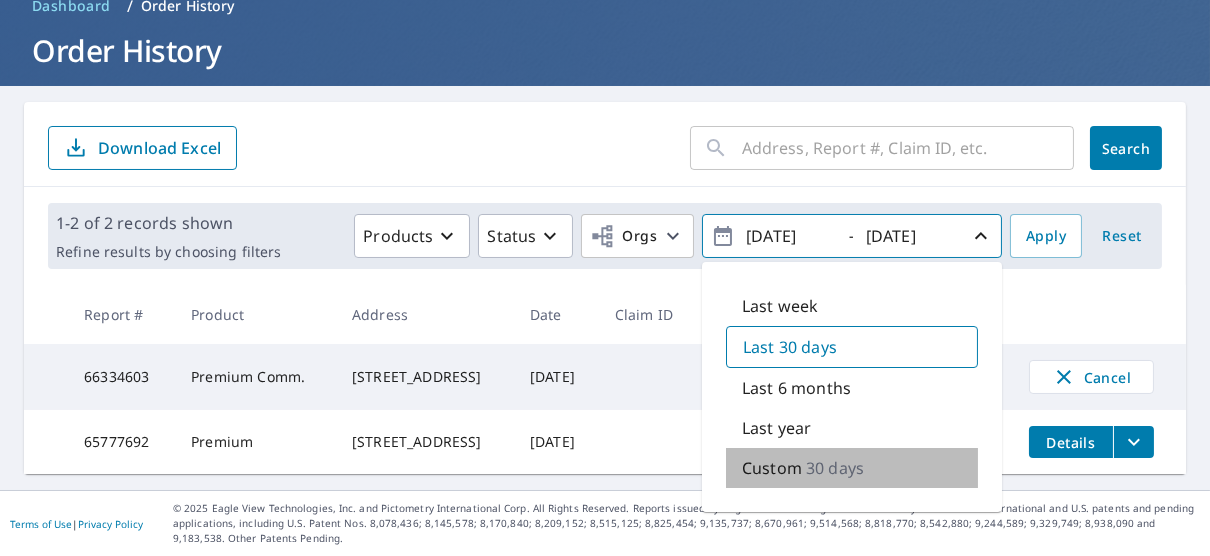 click on "30 days" at bounding box center [835, 468] 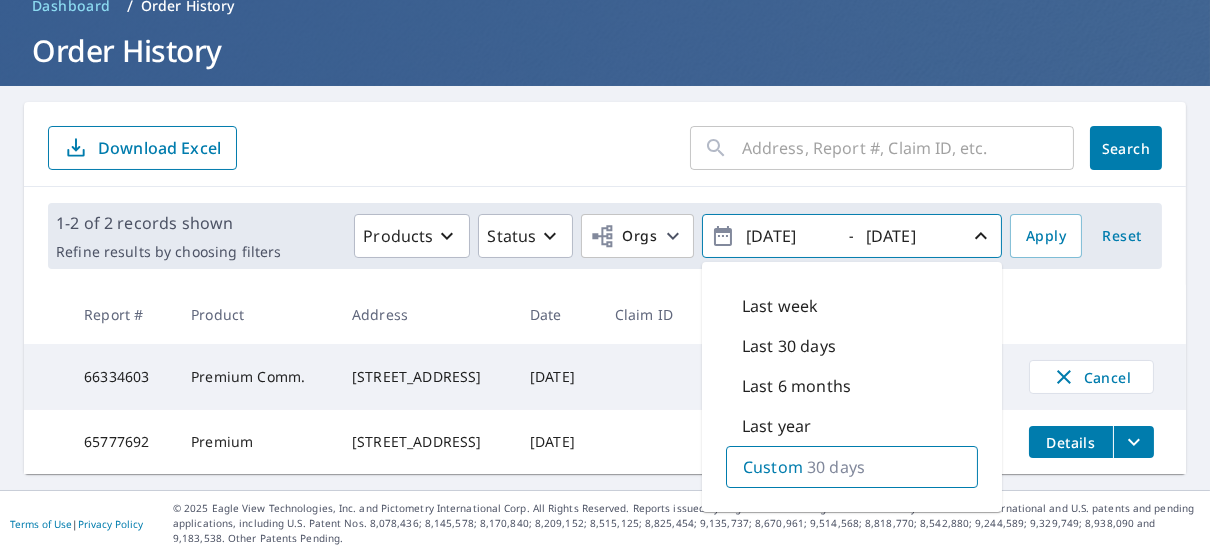 click on "Custom" at bounding box center [773, 467] 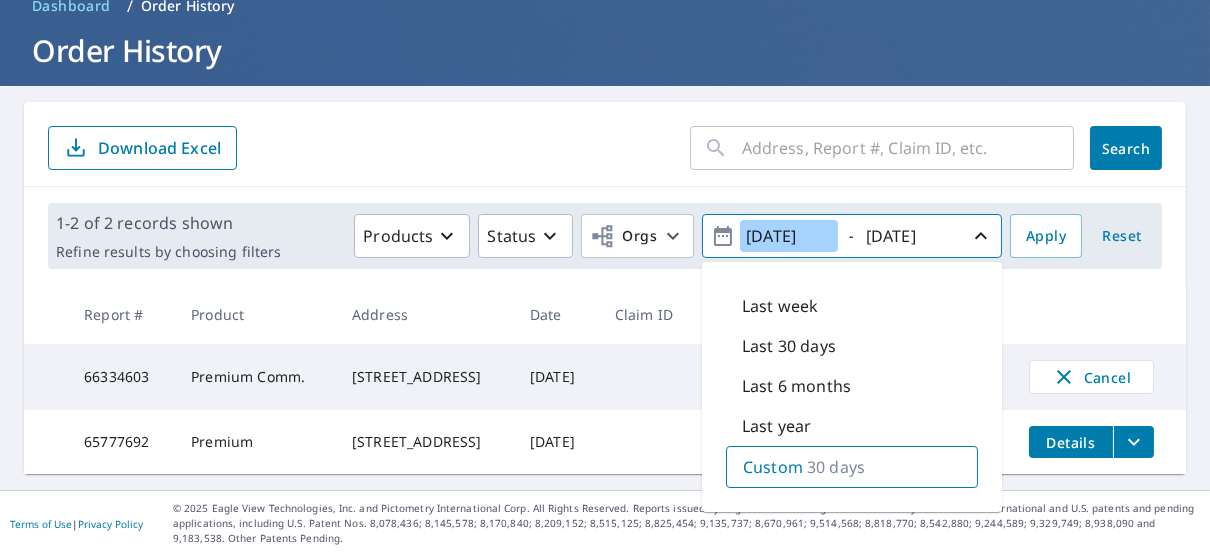 click on "2025/06/10" at bounding box center (789, 236) 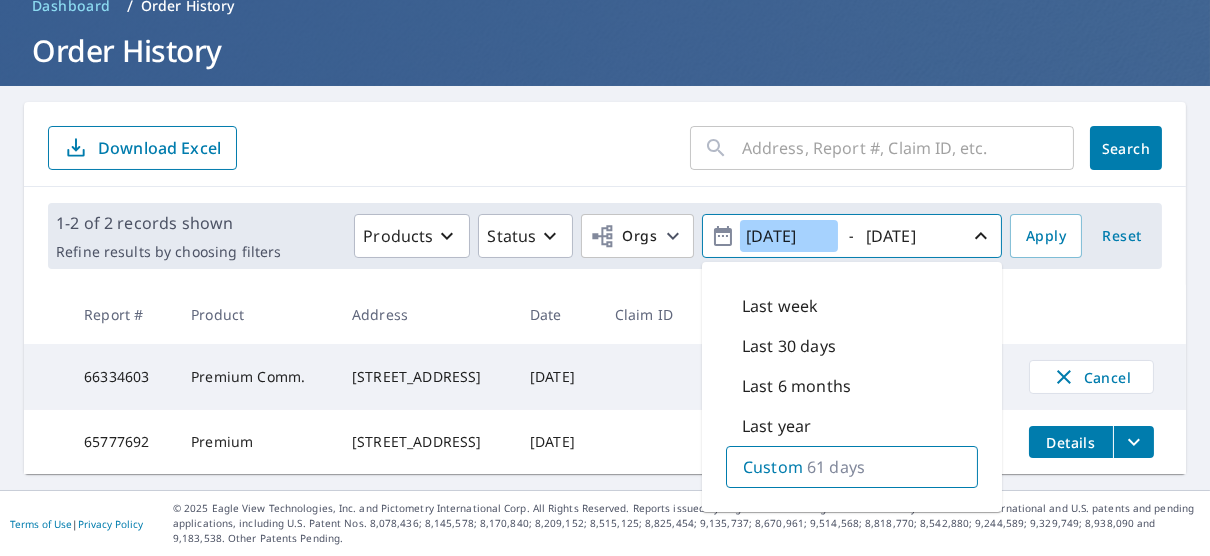 click on "2025/05/10" at bounding box center [789, 236] 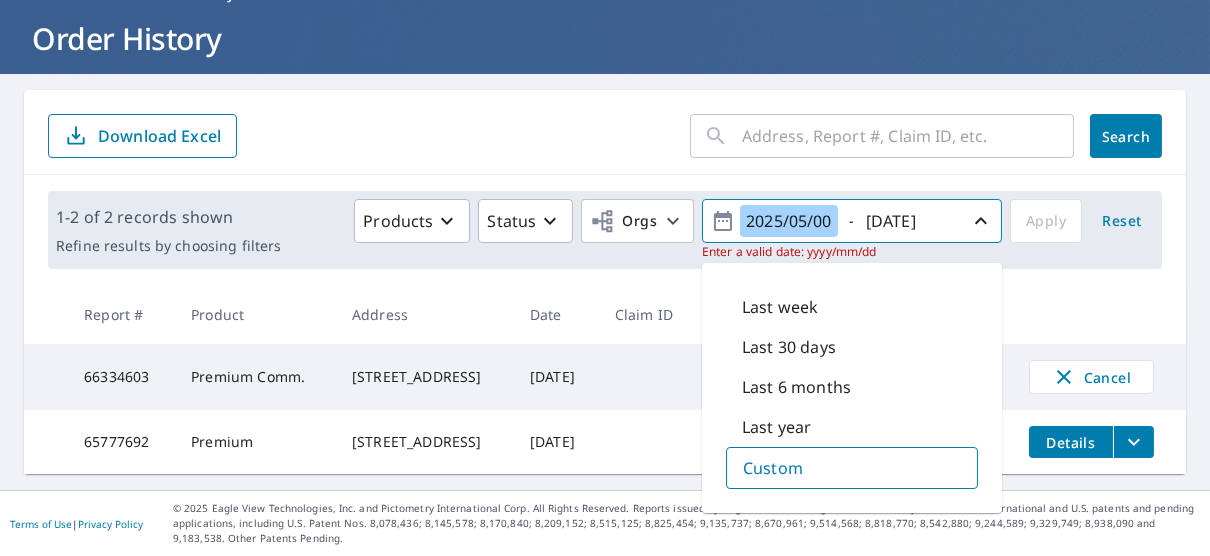 click on "2025/05/00" at bounding box center [789, 221] 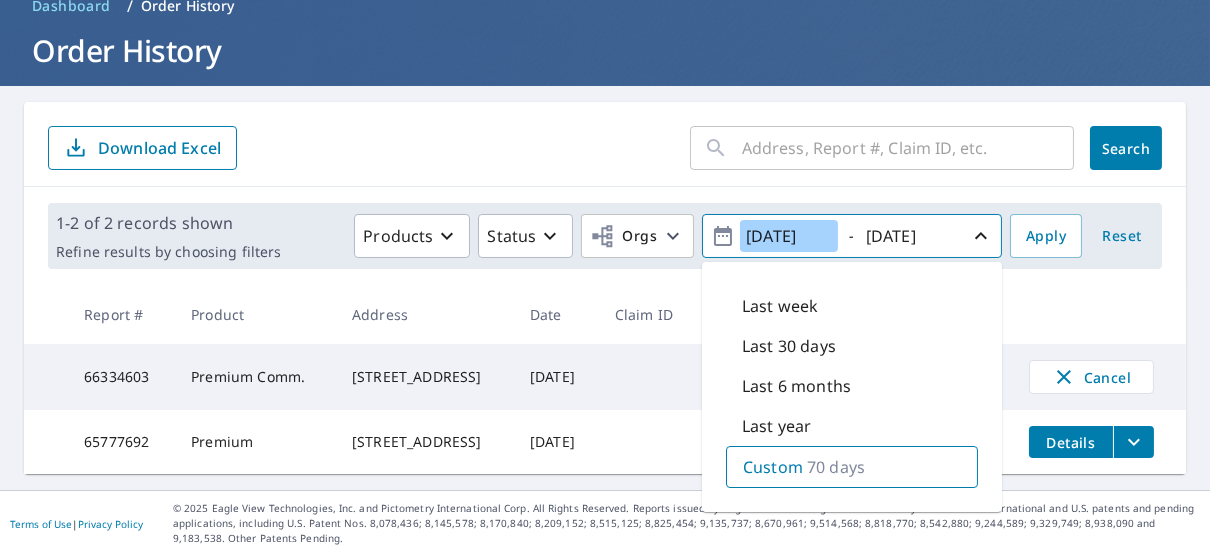 type on "2025/05/01" 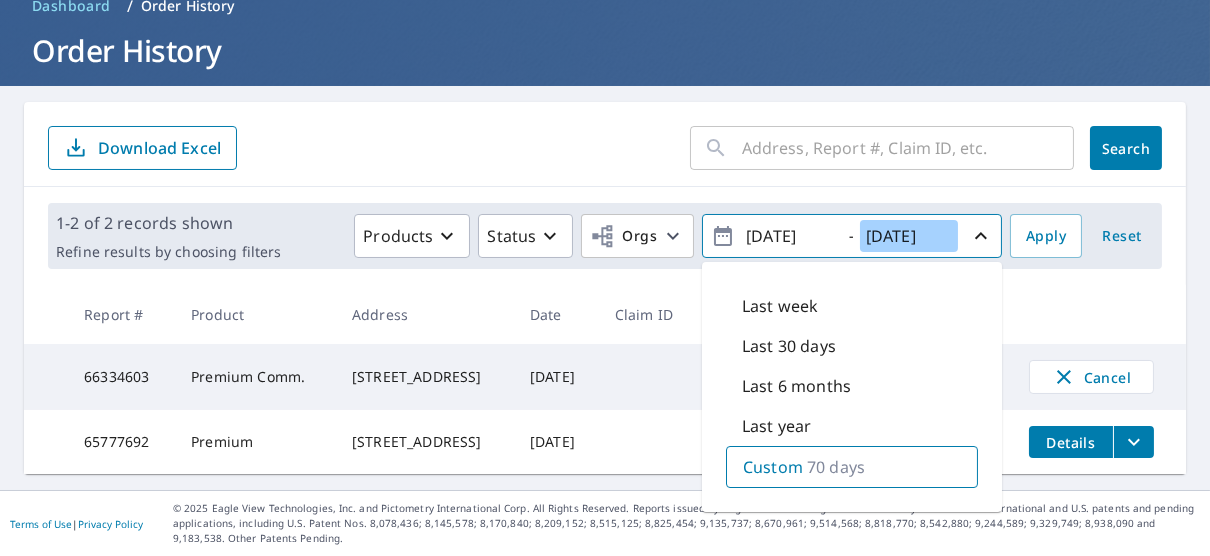 click on "2025/07/10" at bounding box center (909, 236) 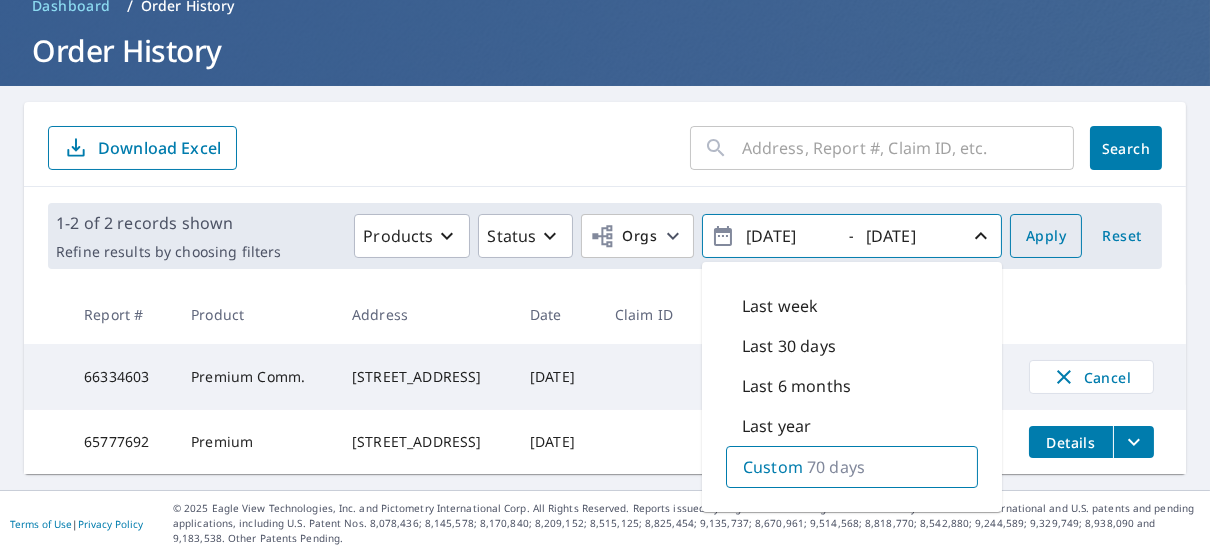 click on "Apply" at bounding box center (1046, 236) 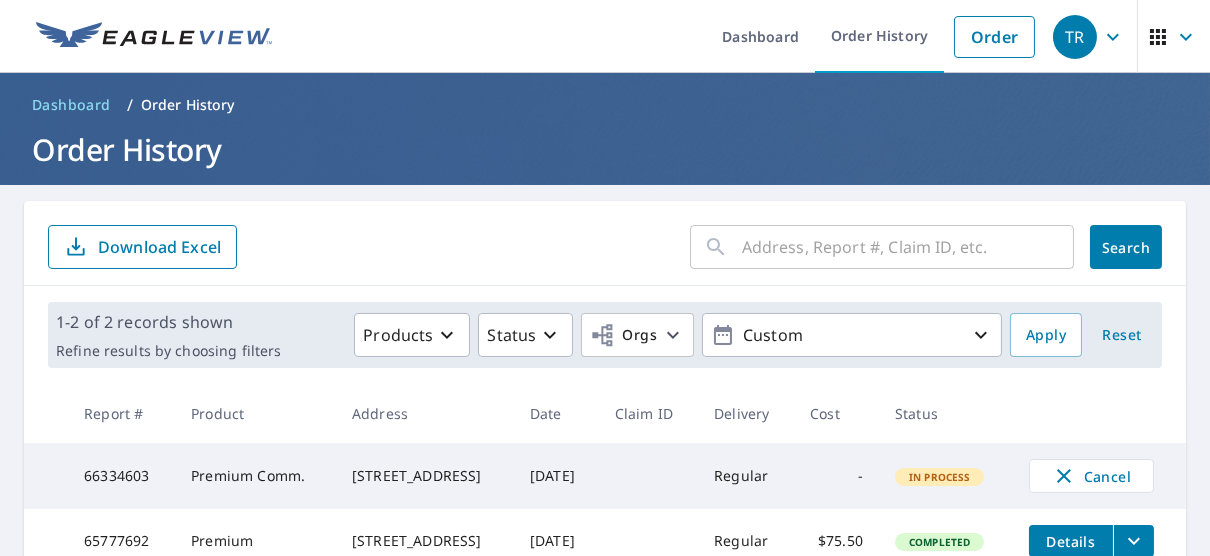 scroll, scrollTop: 112, scrollLeft: 0, axis: vertical 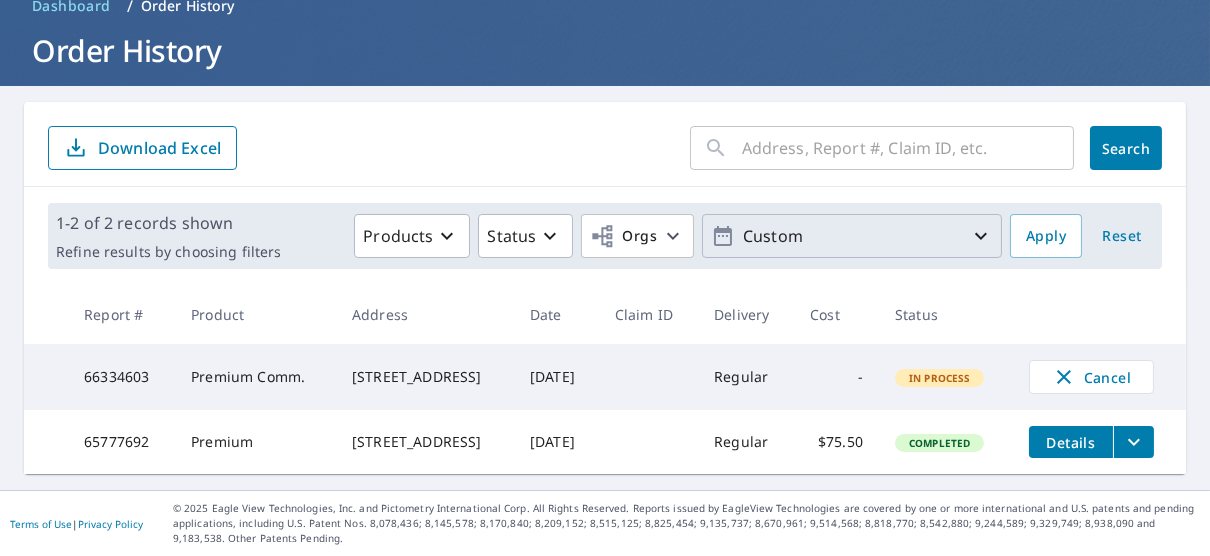 click on "Custom" at bounding box center (852, 236) 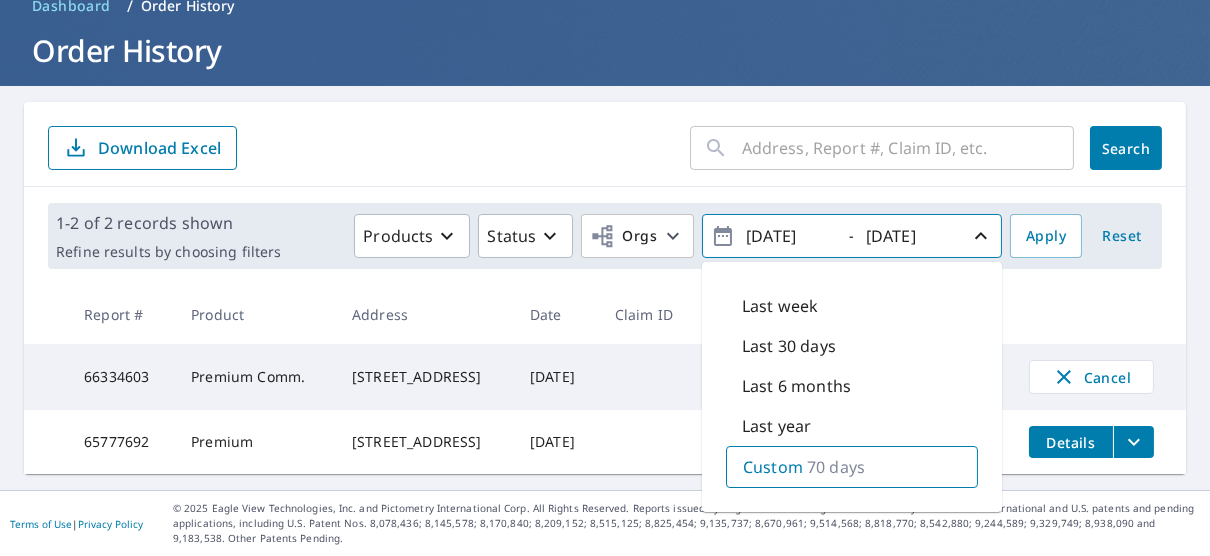 click at bounding box center [1099, 314] 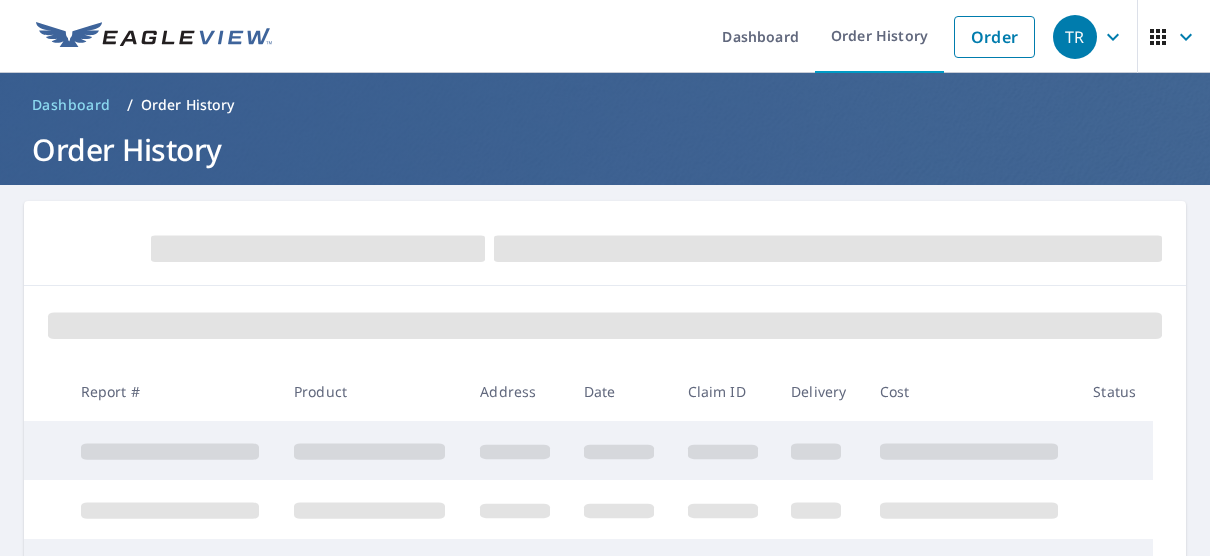 scroll, scrollTop: 0, scrollLeft: 0, axis: both 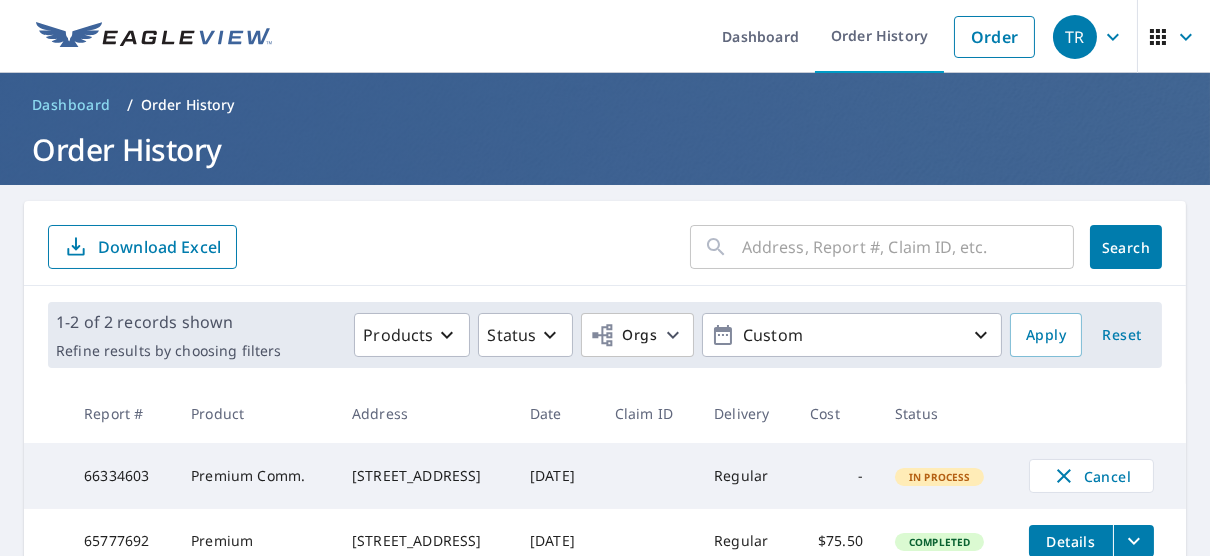 click on "In Process" at bounding box center (940, 477) 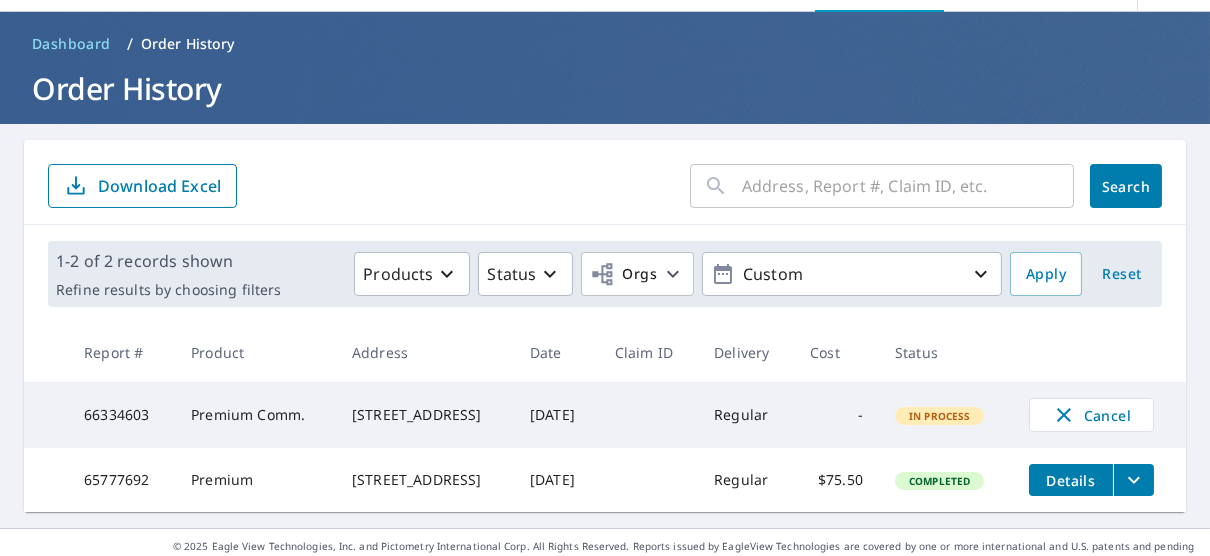 scroll, scrollTop: 100, scrollLeft: 0, axis: vertical 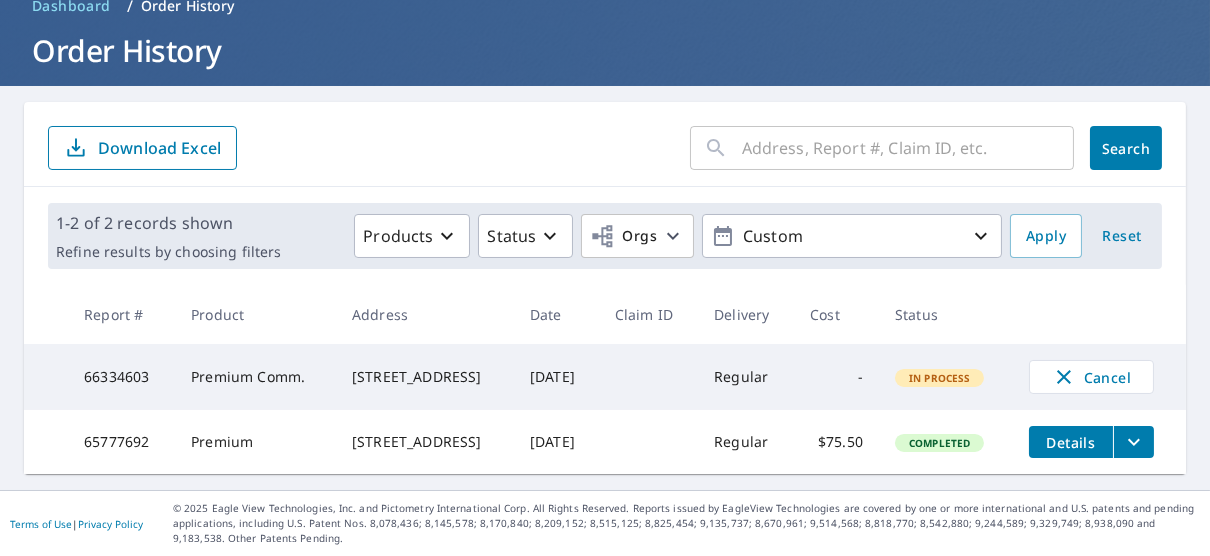 click on "Details" at bounding box center (1071, 442) 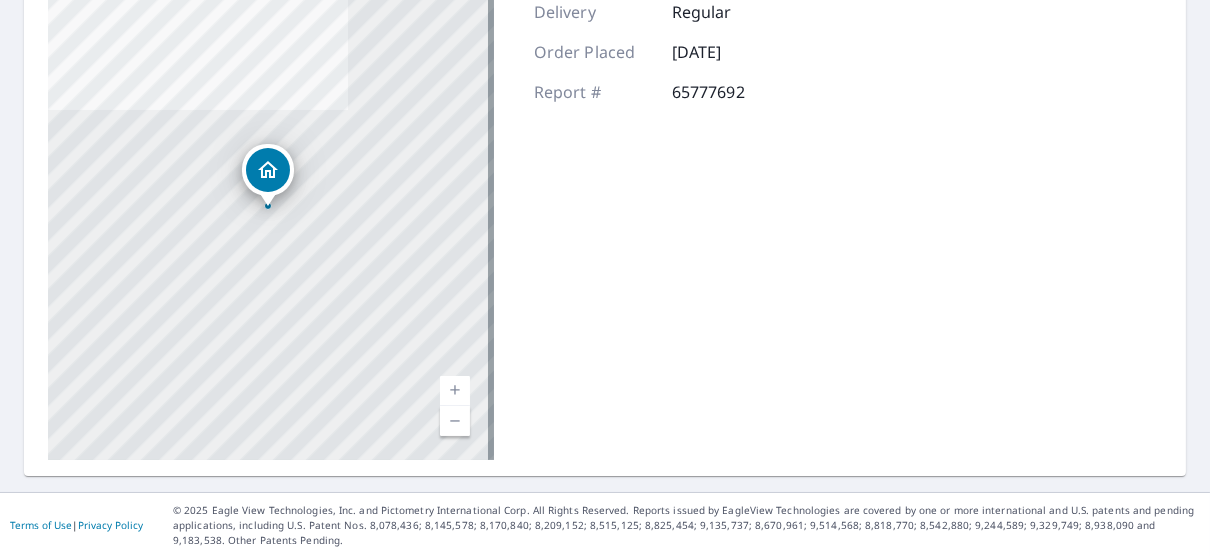 scroll, scrollTop: 0, scrollLeft: 0, axis: both 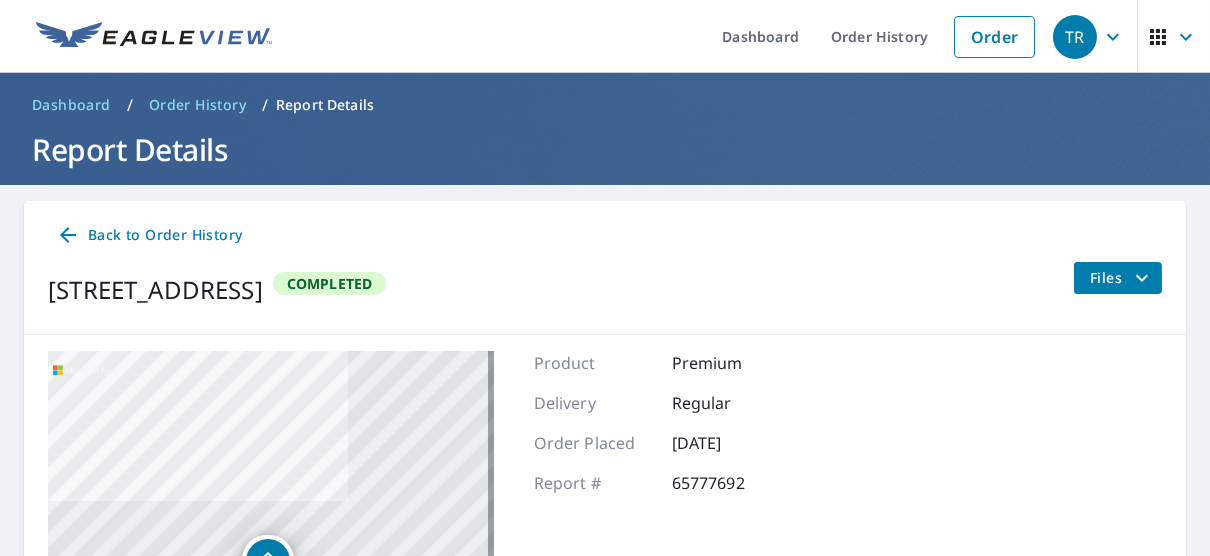 click 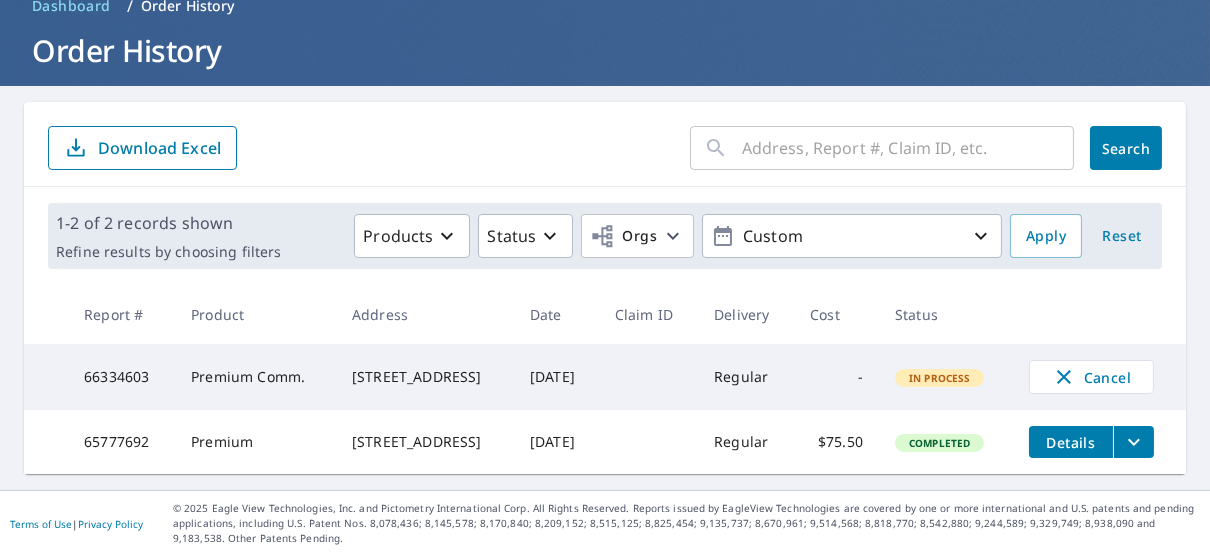 scroll, scrollTop: 0, scrollLeft: 0, axis: both 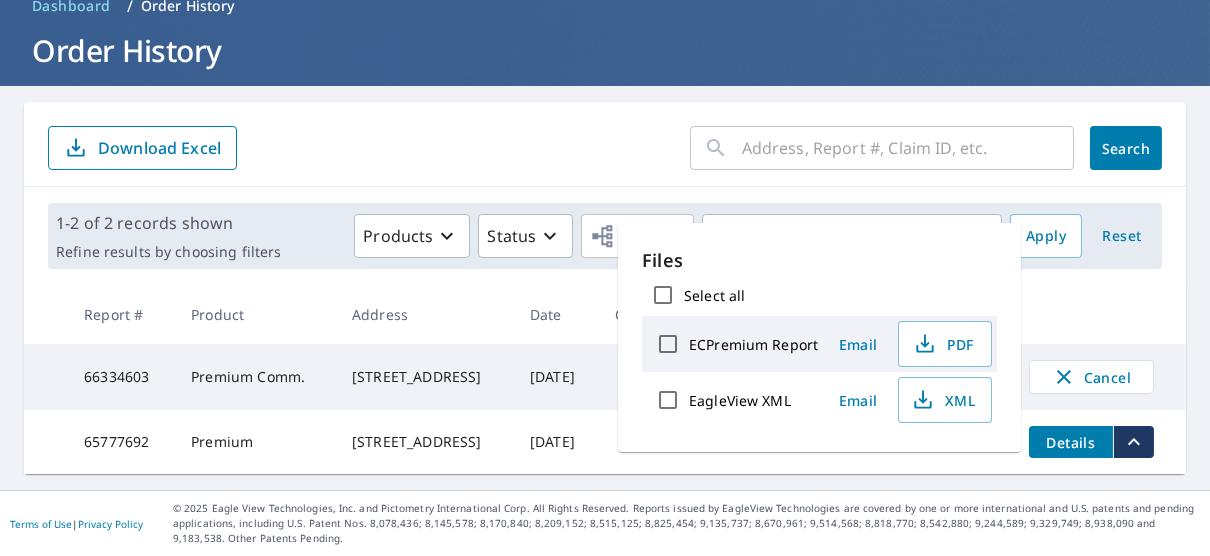 click 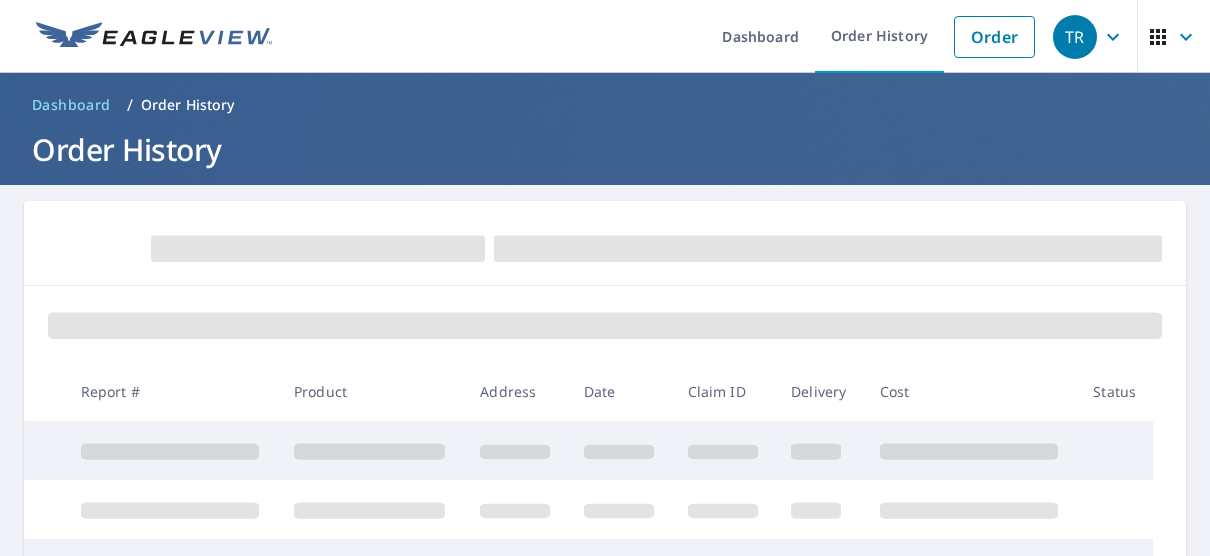 scroll, scrollTop: 0, scrollLeft: 0, axis: both 